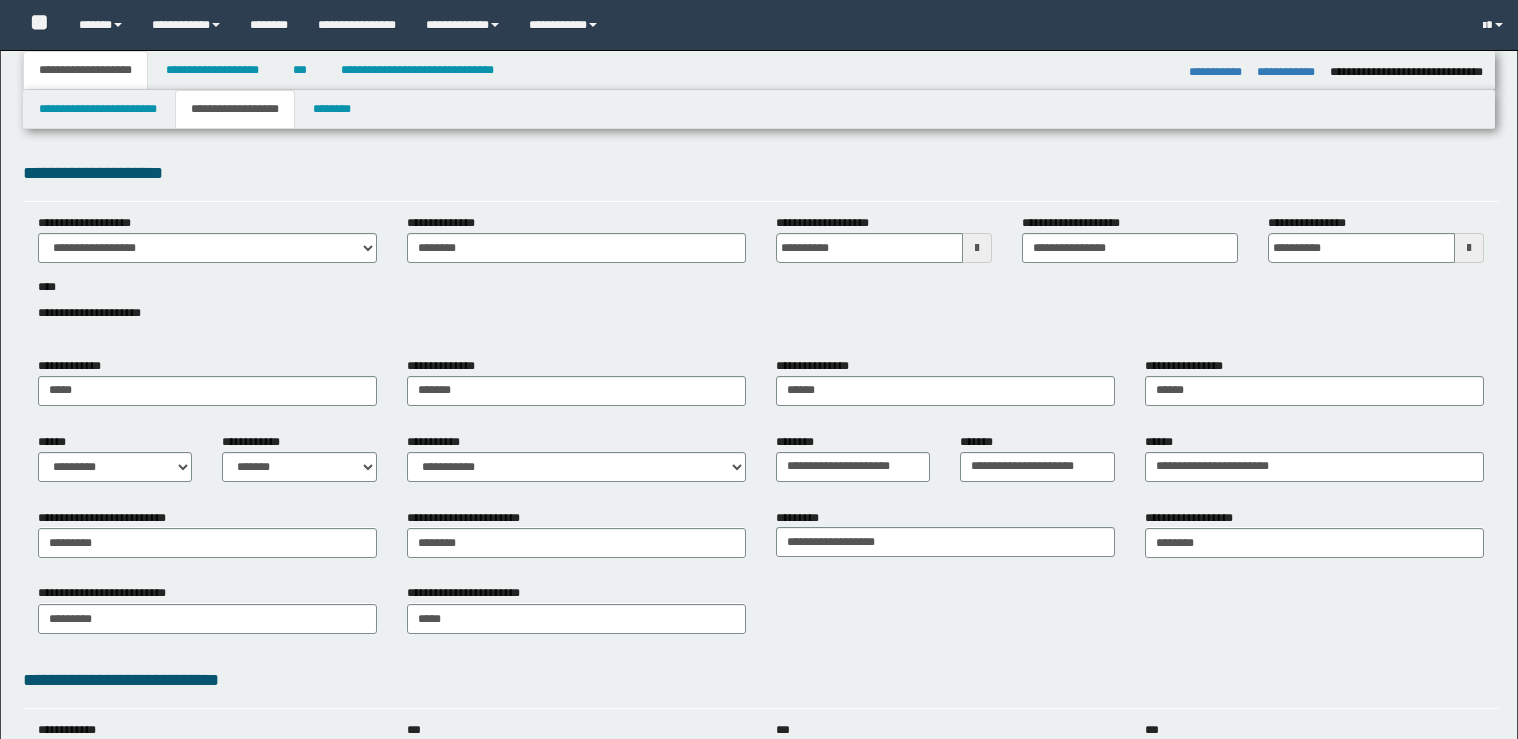 select on "*" 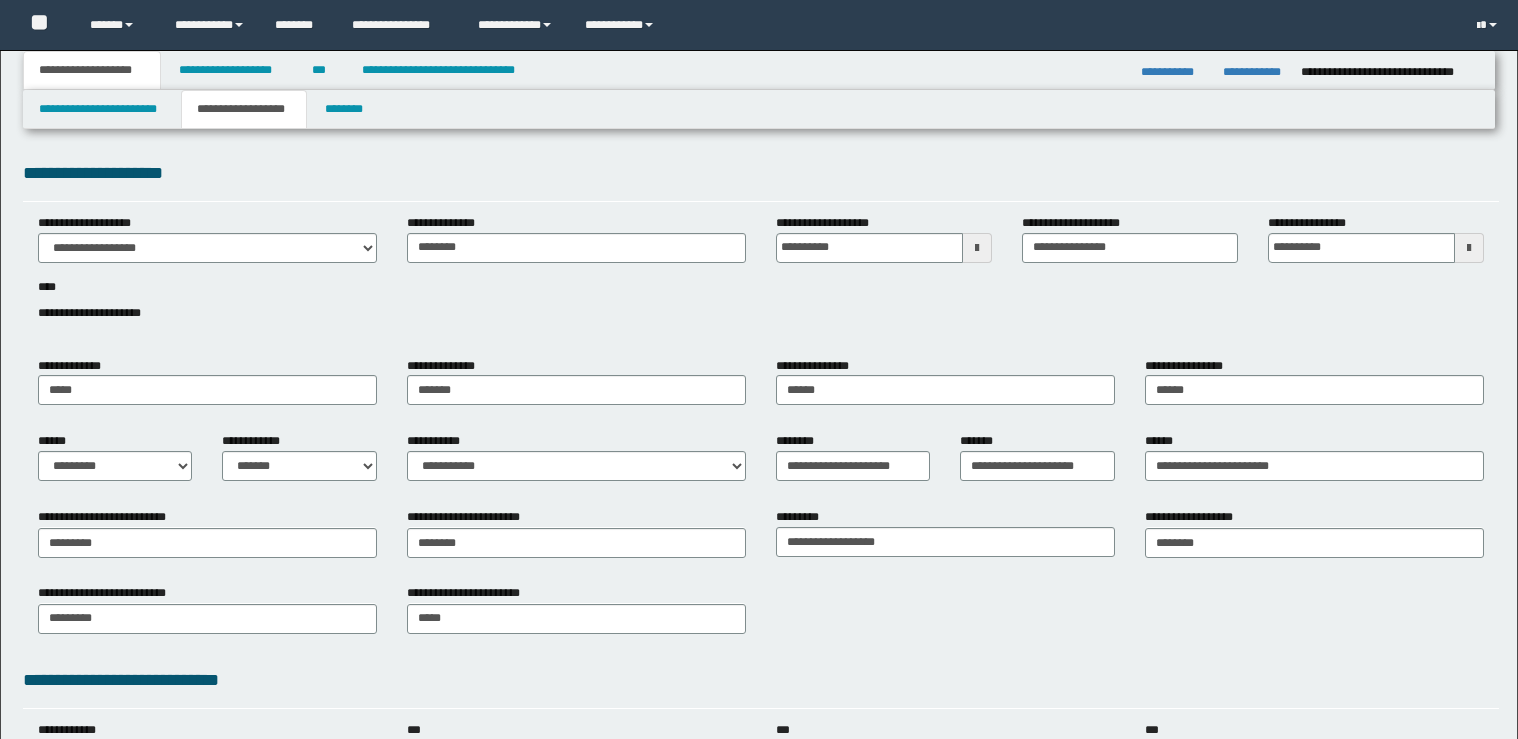 scroll, scrollTop: 0, scrollLeft: 0, axis: both 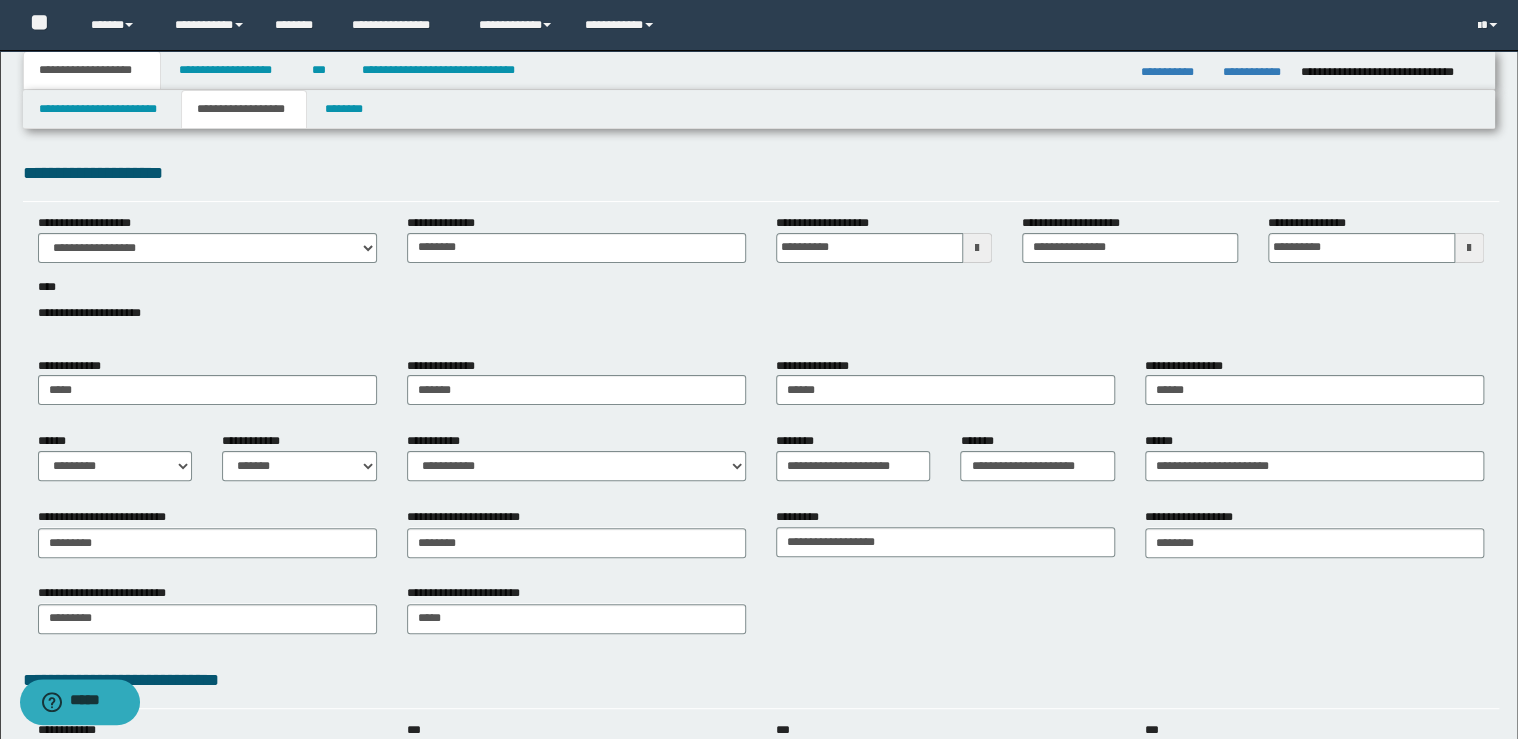 click on "**********" at bounding box center [244, 109] 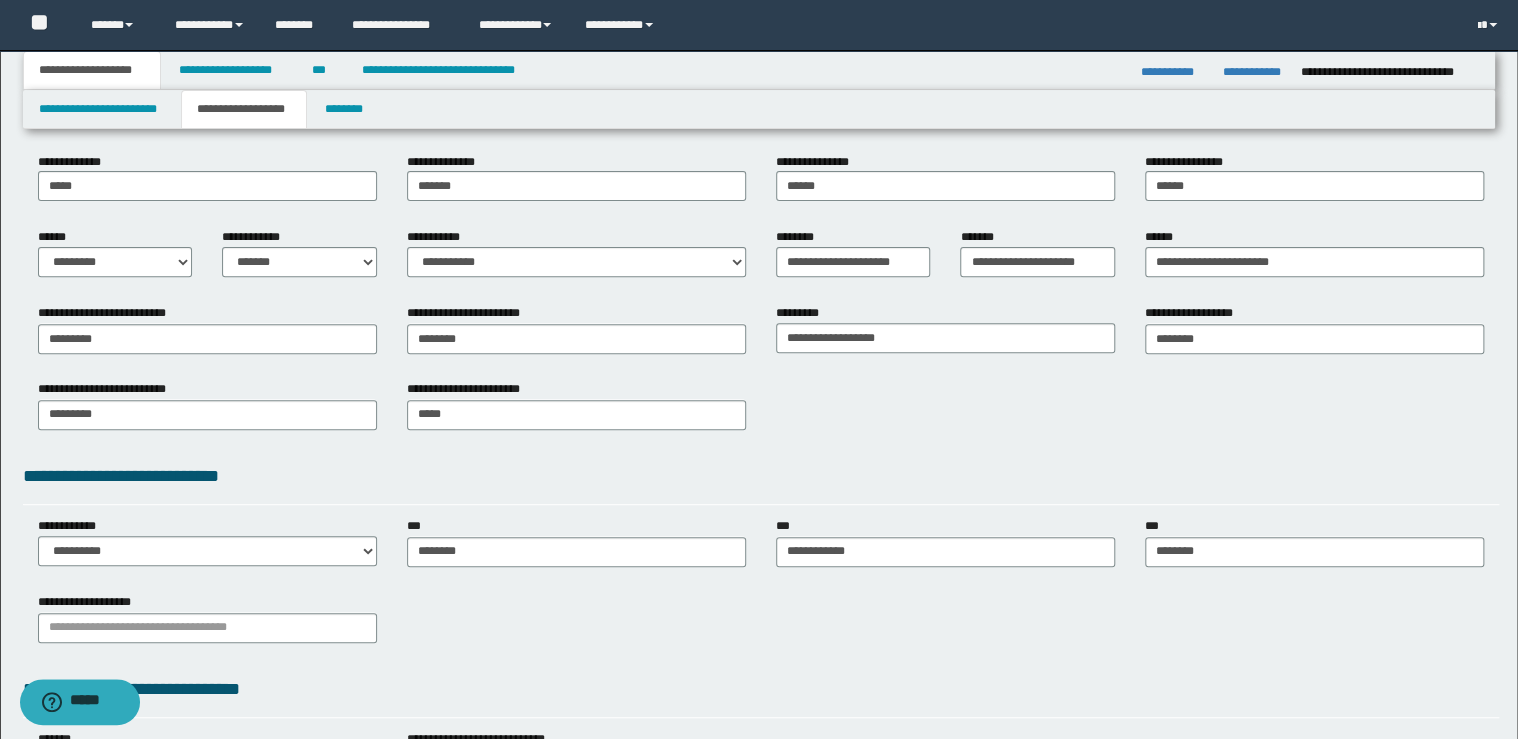 scroll, scrollTop: 367, scrollLeft: 0, axis: vertical 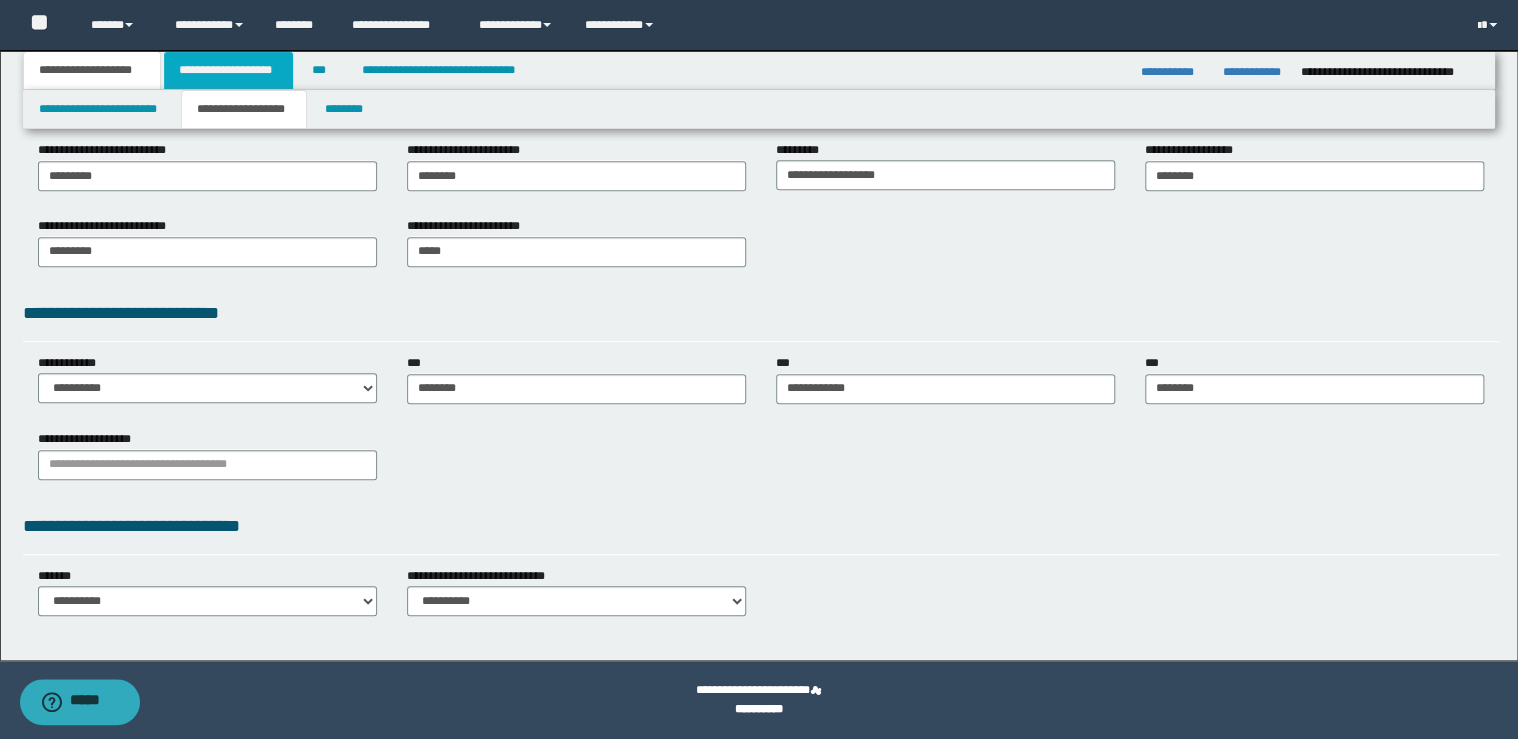 click on "**********" at bounding box center (228, 70) 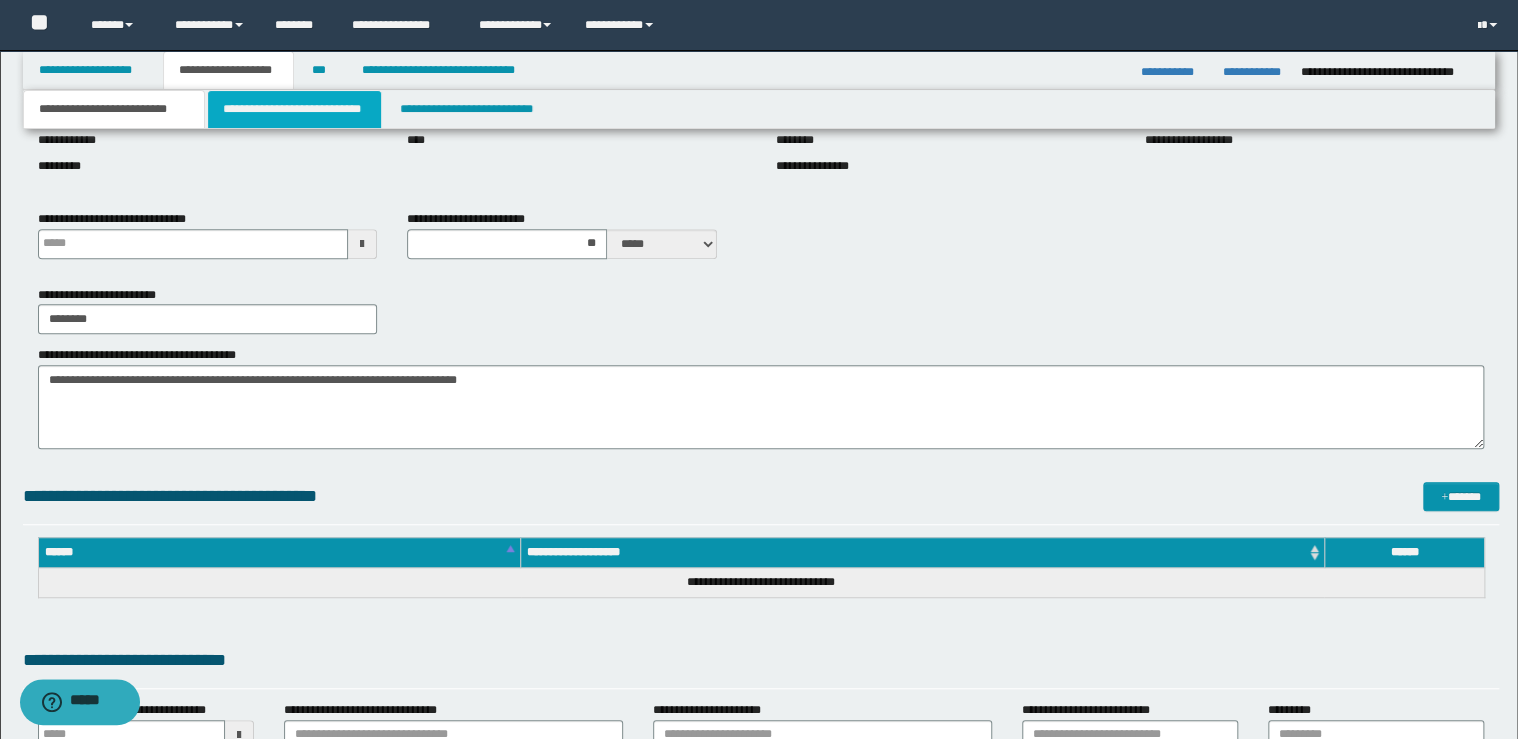 click on "**********" at bounding box center [294, 109] 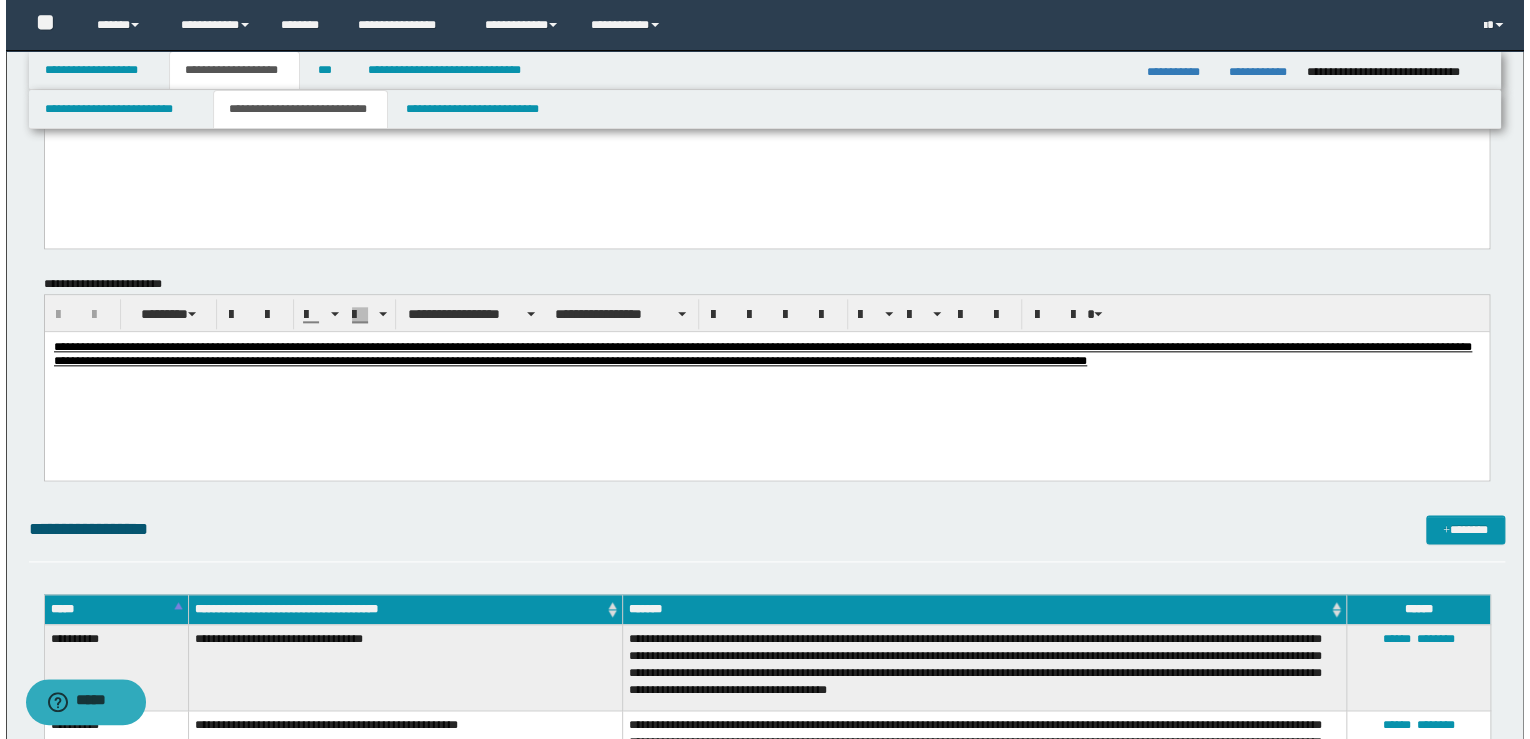 scroll, scrollTop: 1200, scrollLeft: 0, axis: vertical 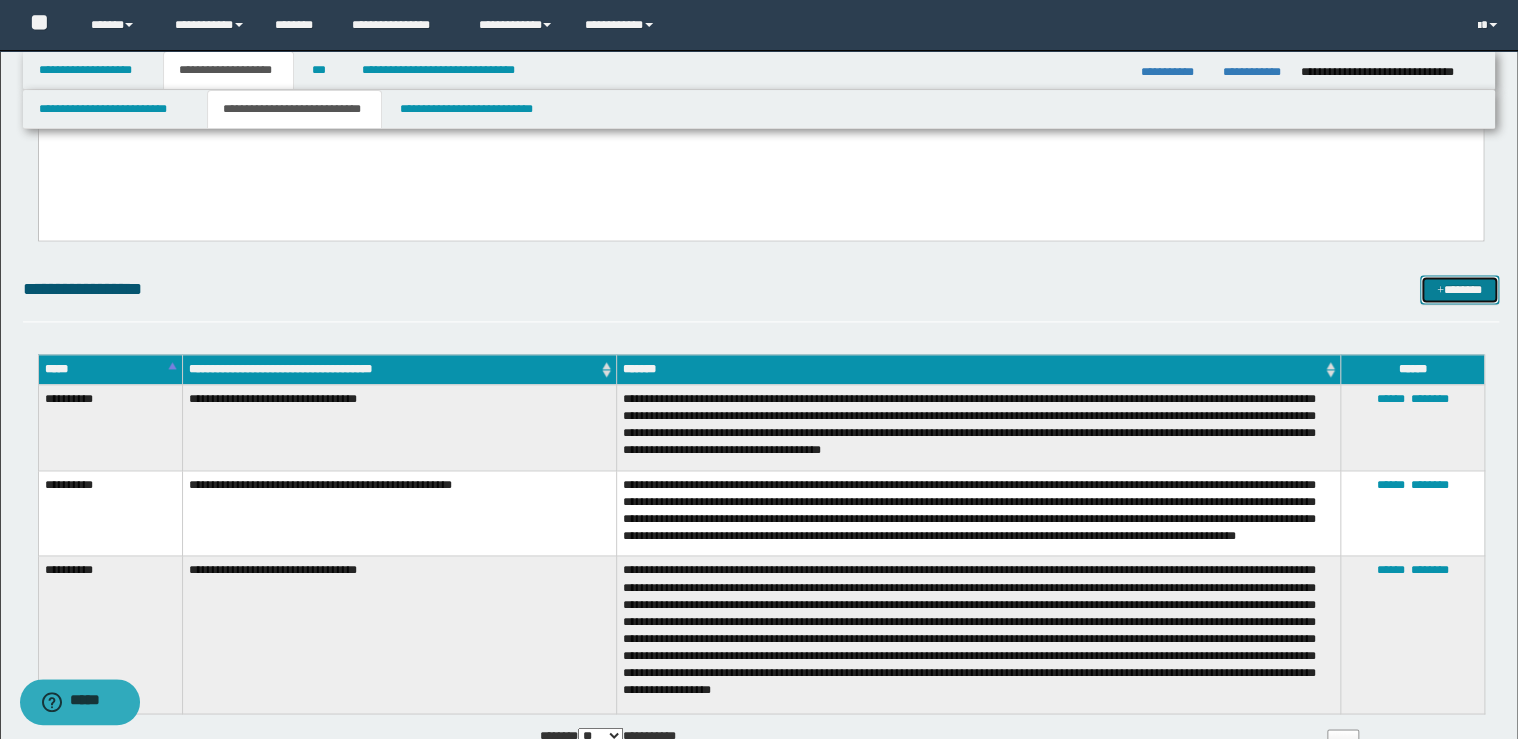 click on "*******" at bounding box center (1459, 290) 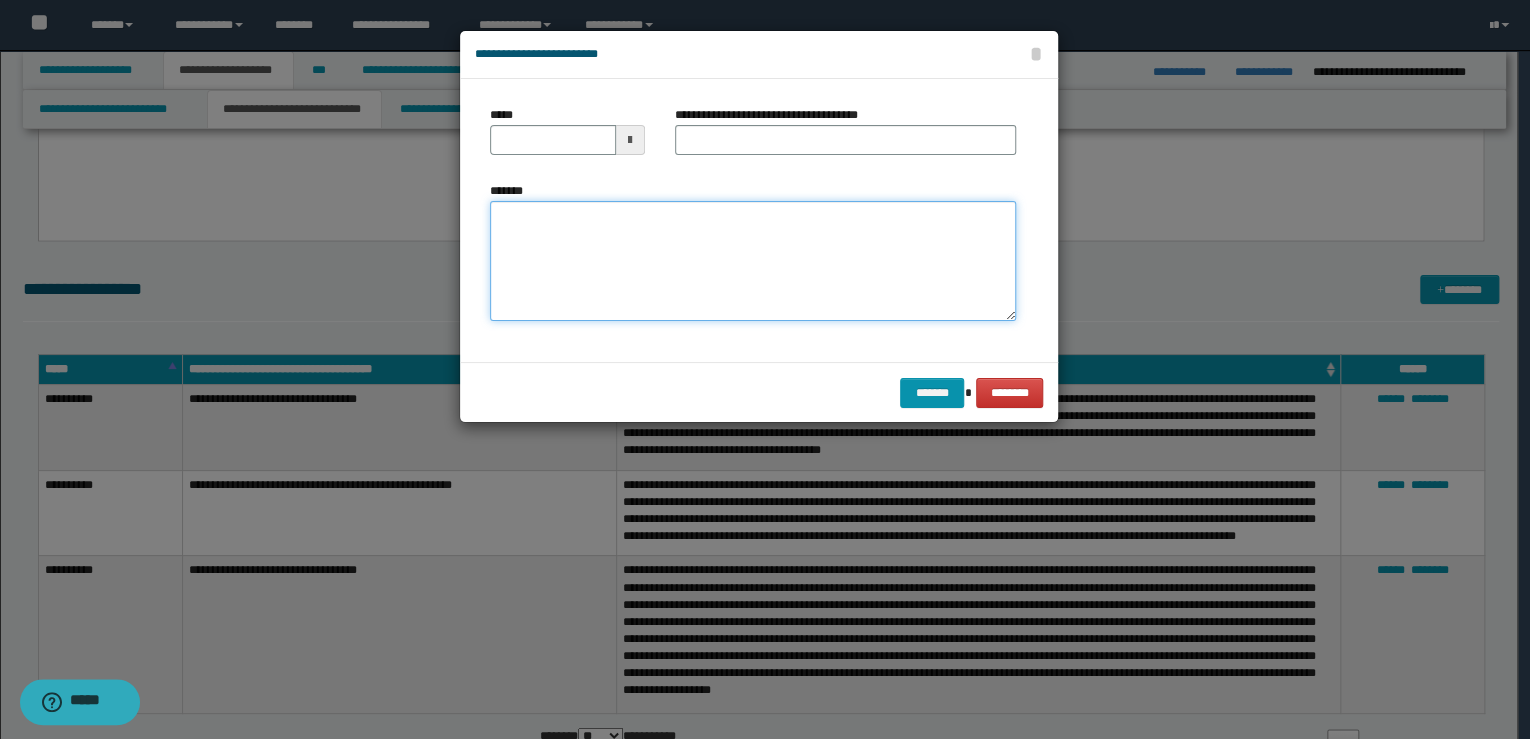 click on "*******" at bounding box center [753, 261] 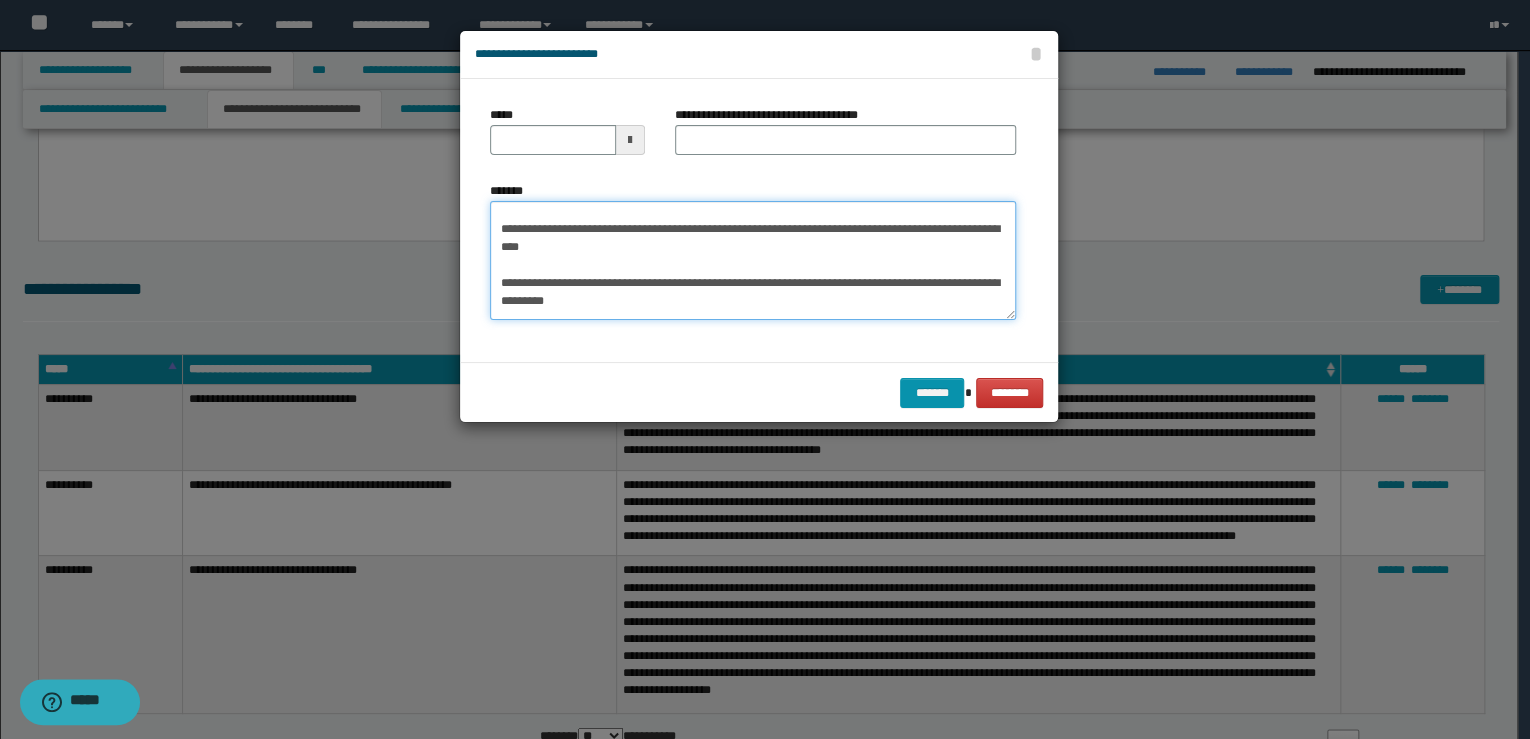scroll, scrollTop: 0, scrollLeft: 0, axis: both 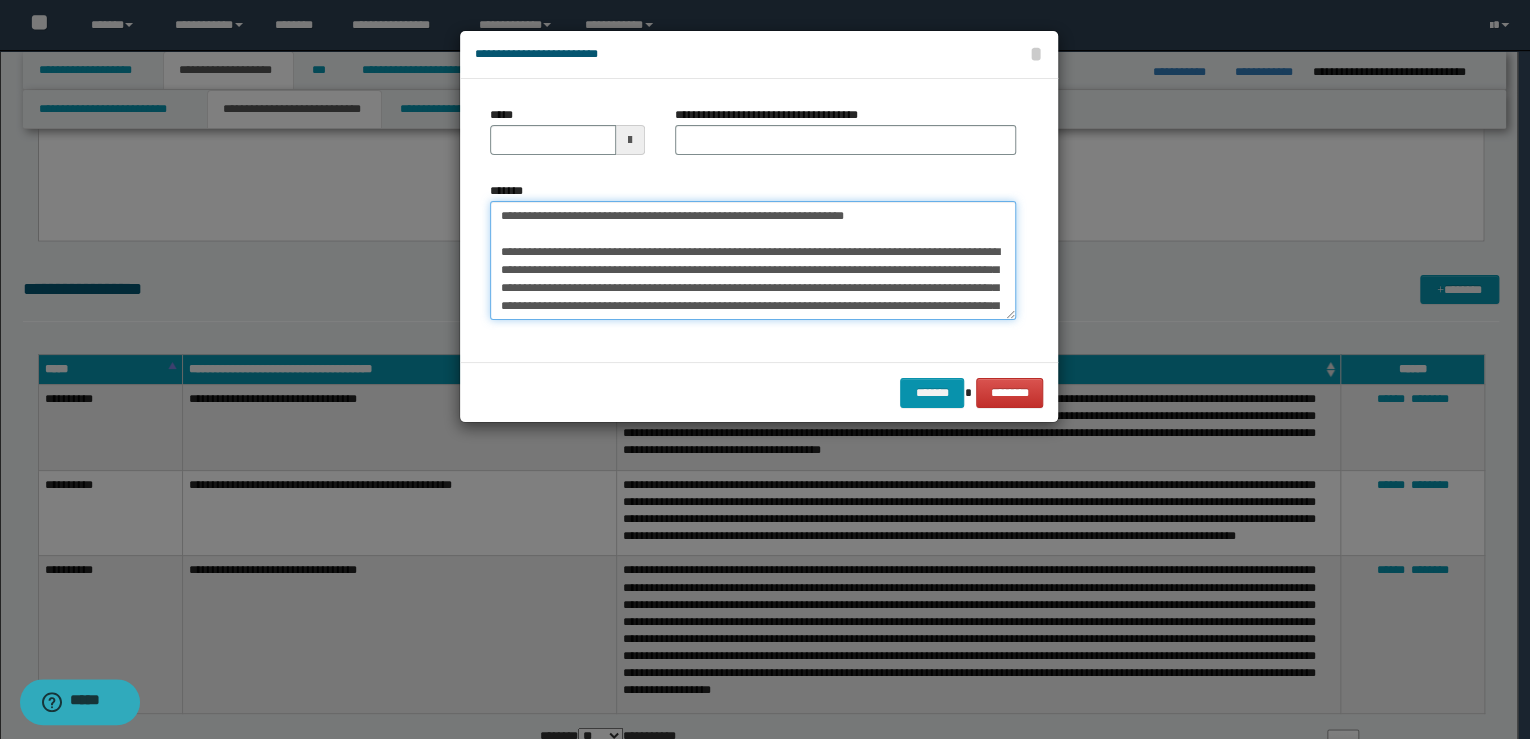 drag, startPoint x: 839, startPoint y: 208, endPoint x: 315, endPoint y: 189, distance: 524.34436 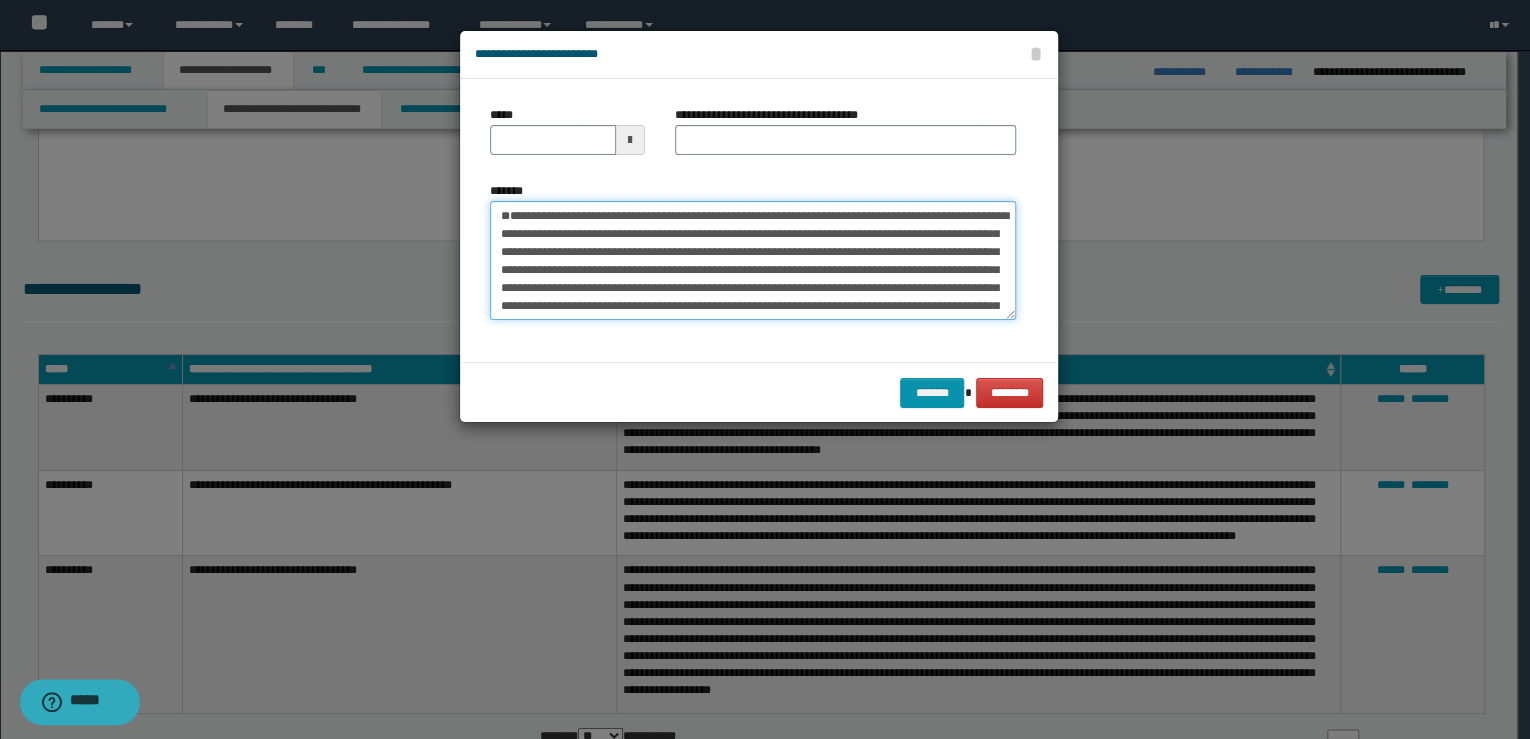 type 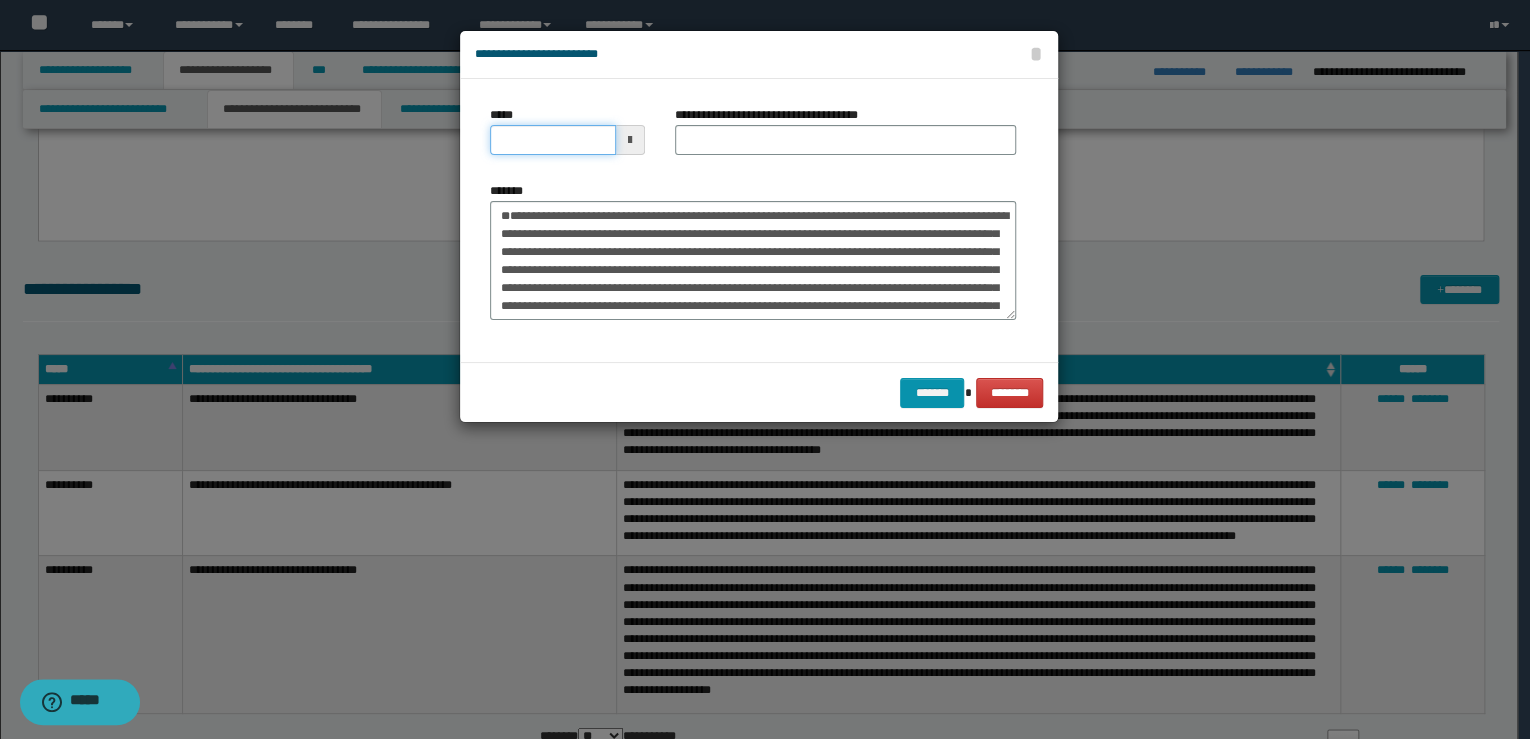 click on "*****" at bounding box center (553, 140) 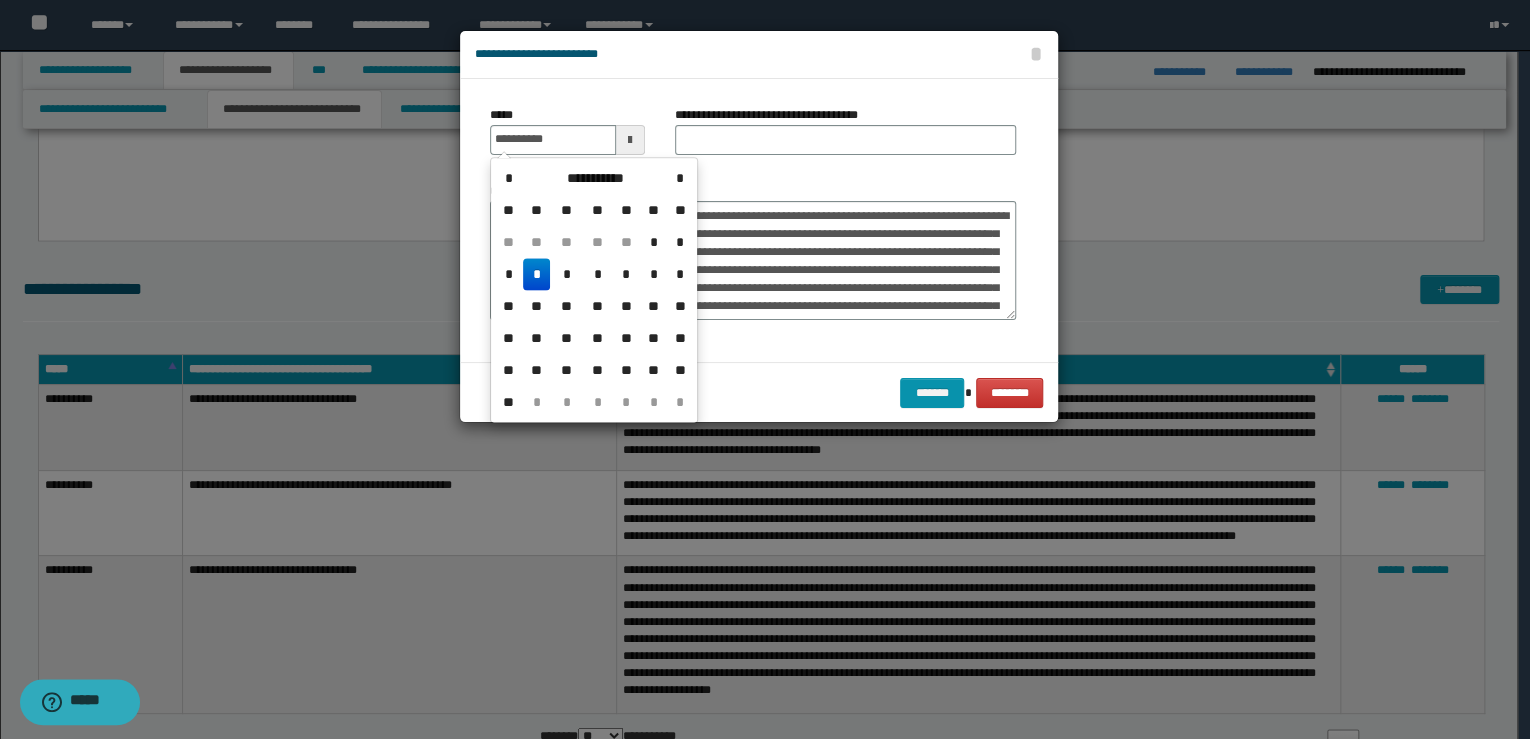 type on "**********" 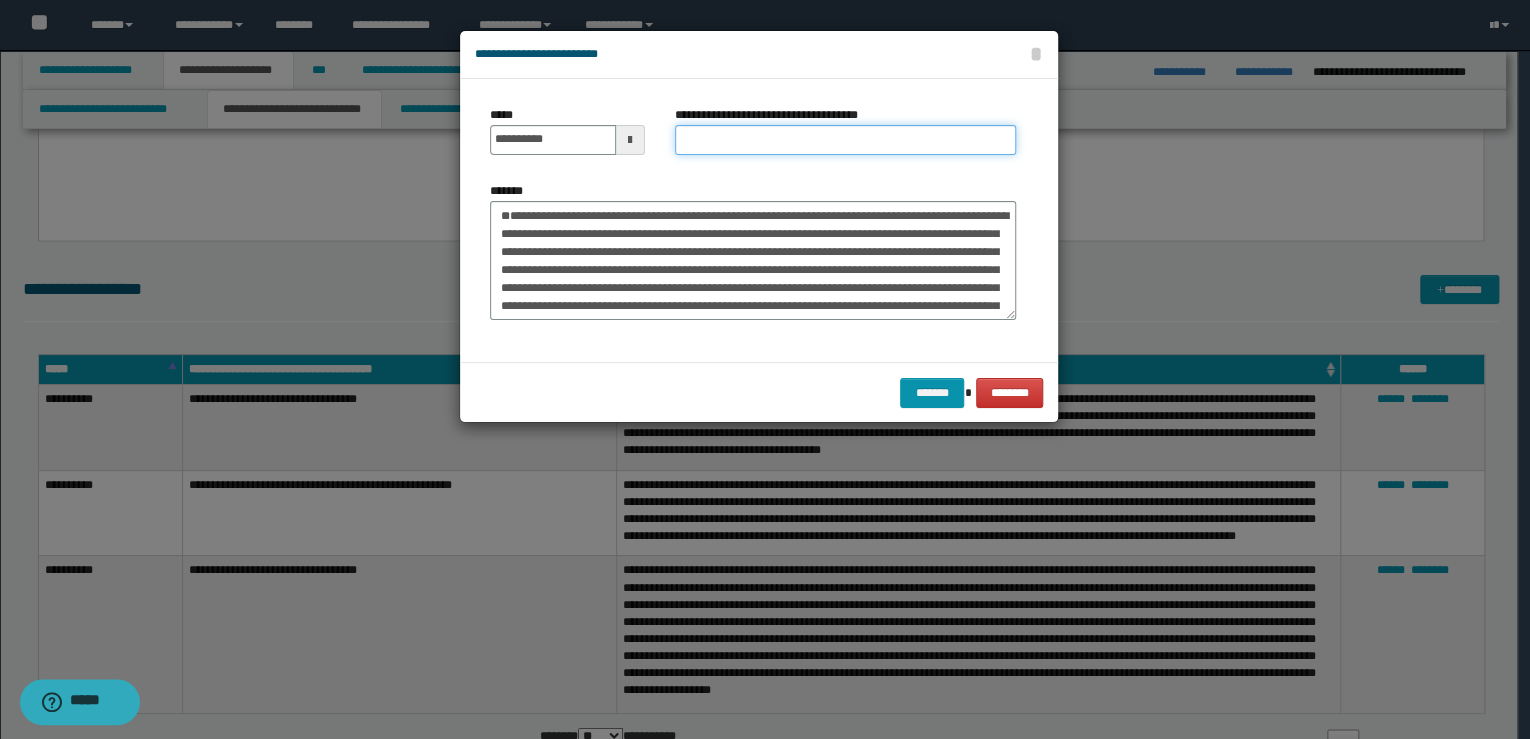 click on "**********" at bounding box center [845, 140] 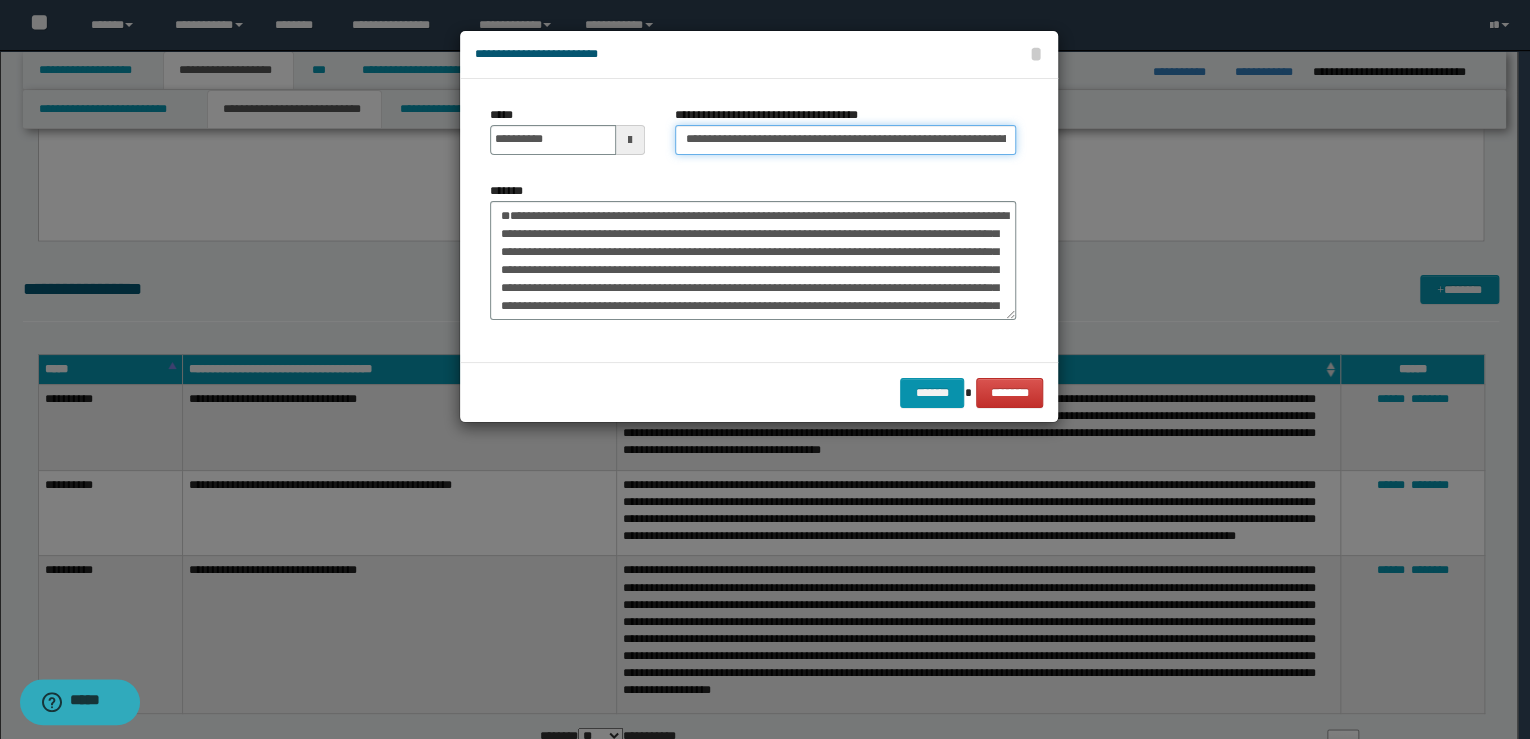 scroll, scrollTop: 0, scrollLeft: 50, axis: horizontal 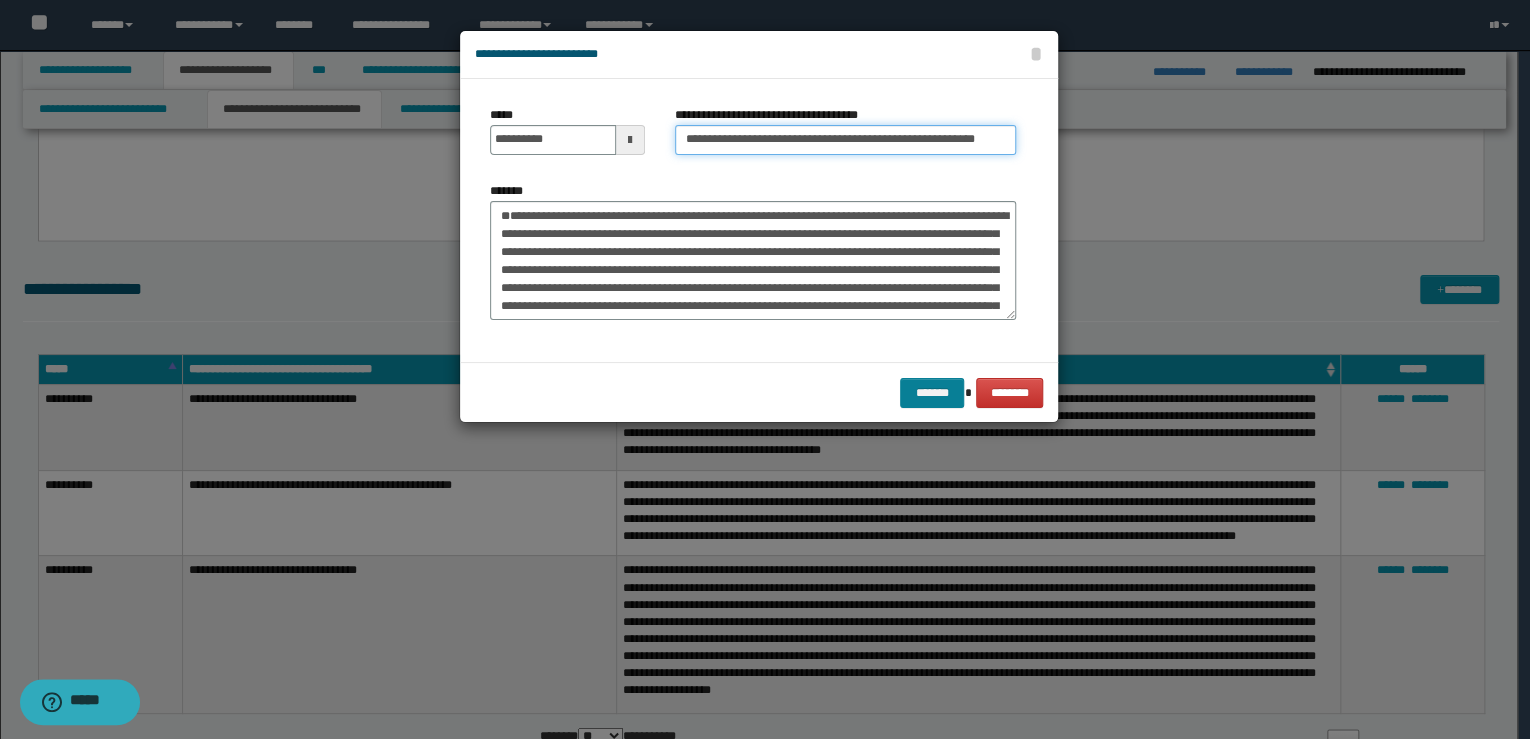 type on "**********" 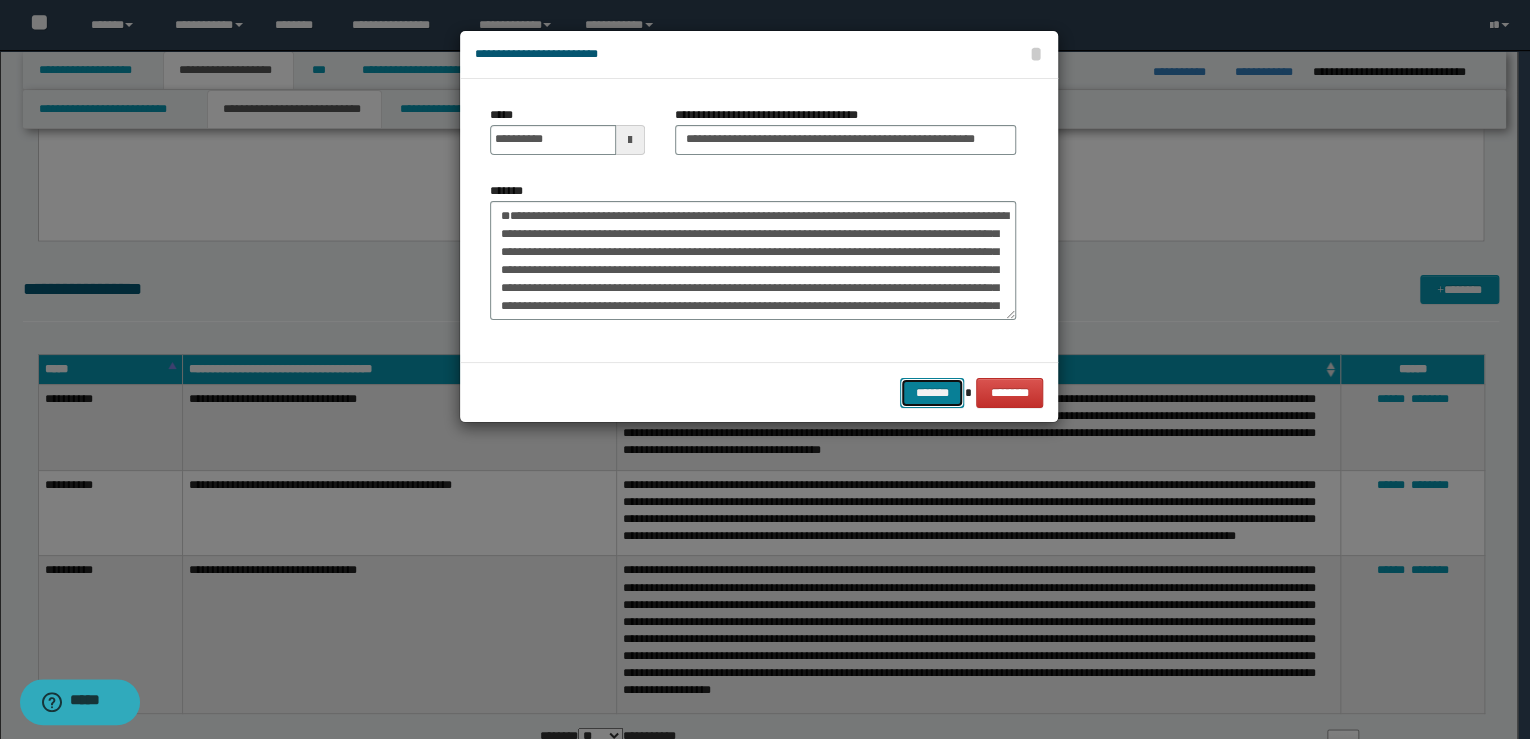 click on "*******" at bounding box center [932, 393] 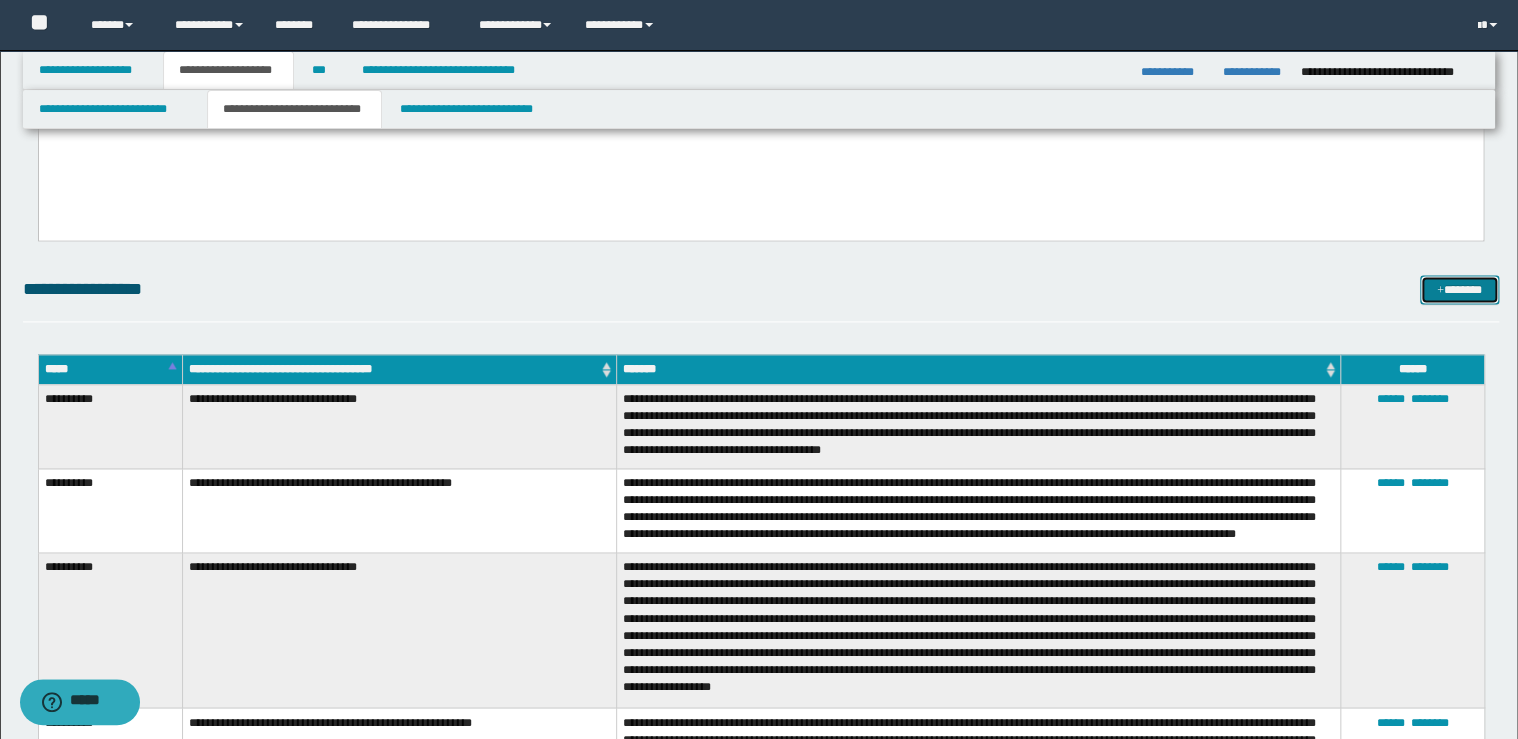 click on "*******" at bounding box center [1459, 290] 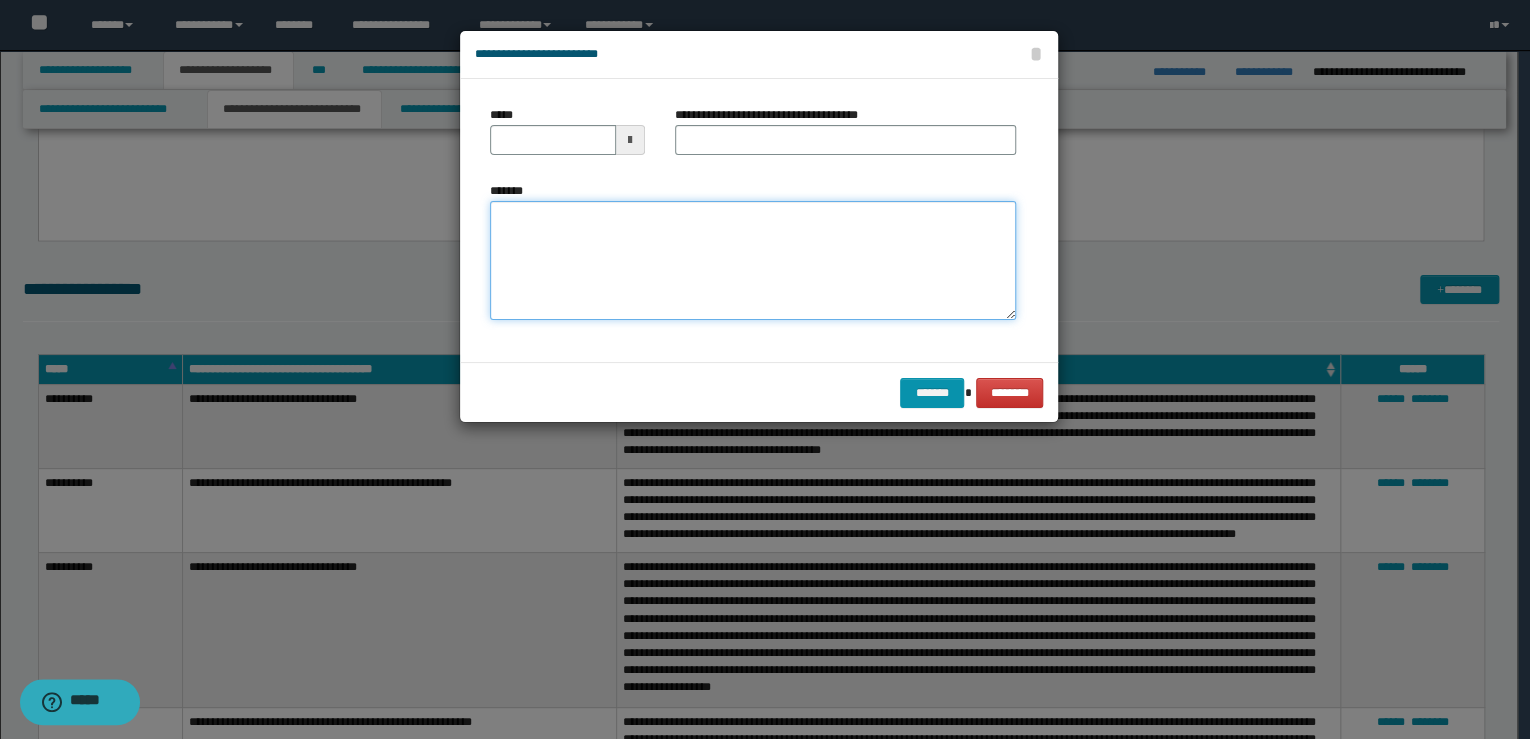 click on "*******" at bounding box center (753, 261) 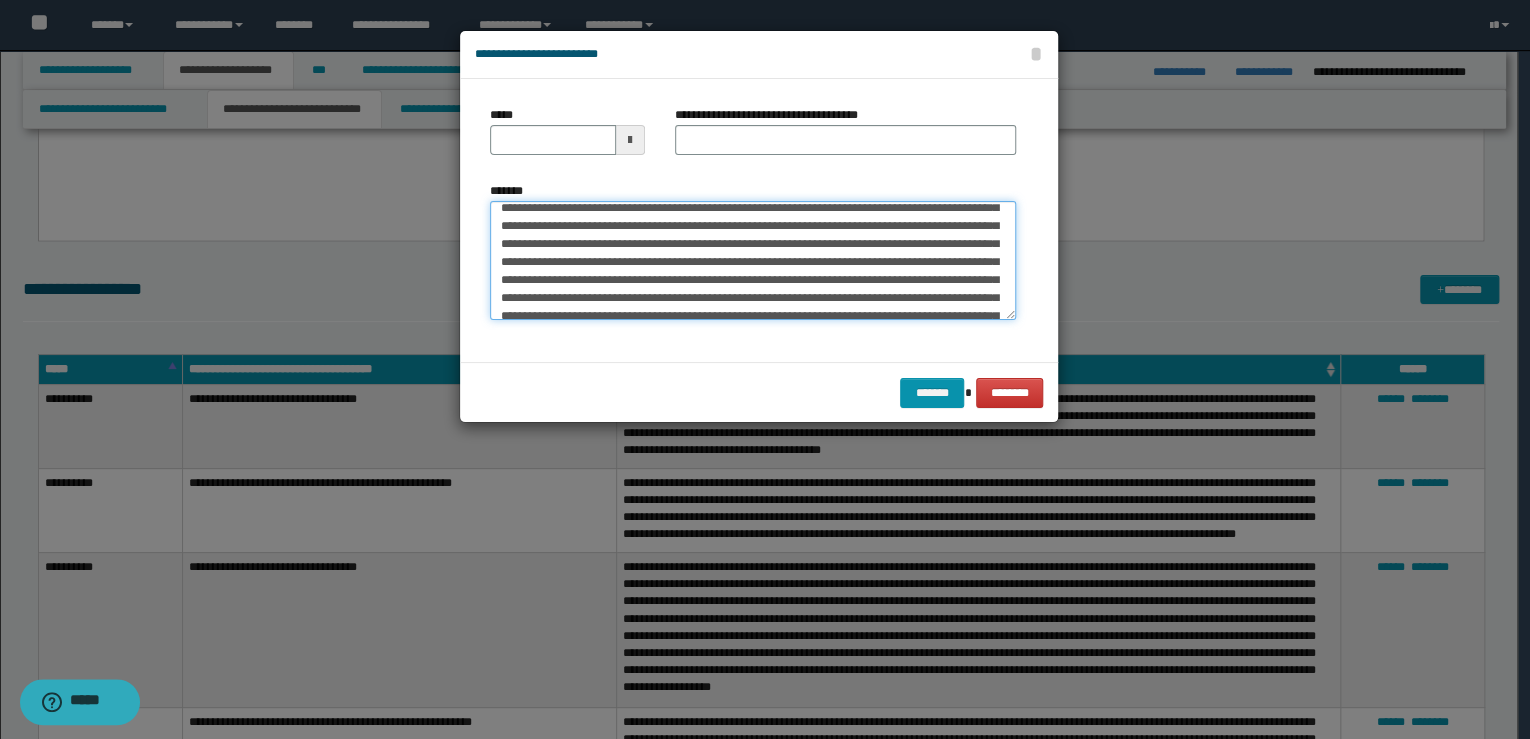 scroll, scrollTop: 0, scrollLeft: 0, axis: both 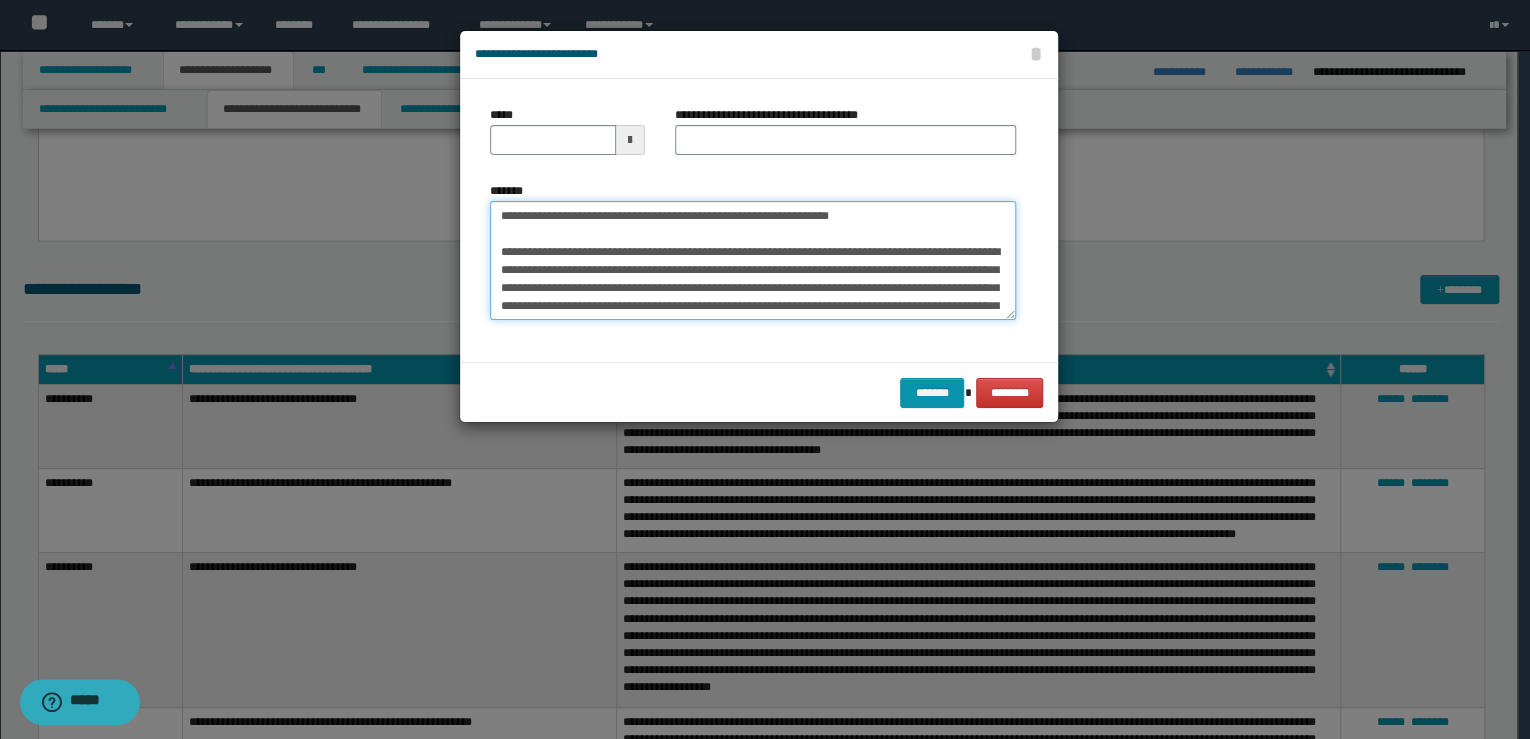 drag, startPoint x: 904, startPoint y: 215, endPoint x: 298, endPoint y: 142, distance: 610.38104 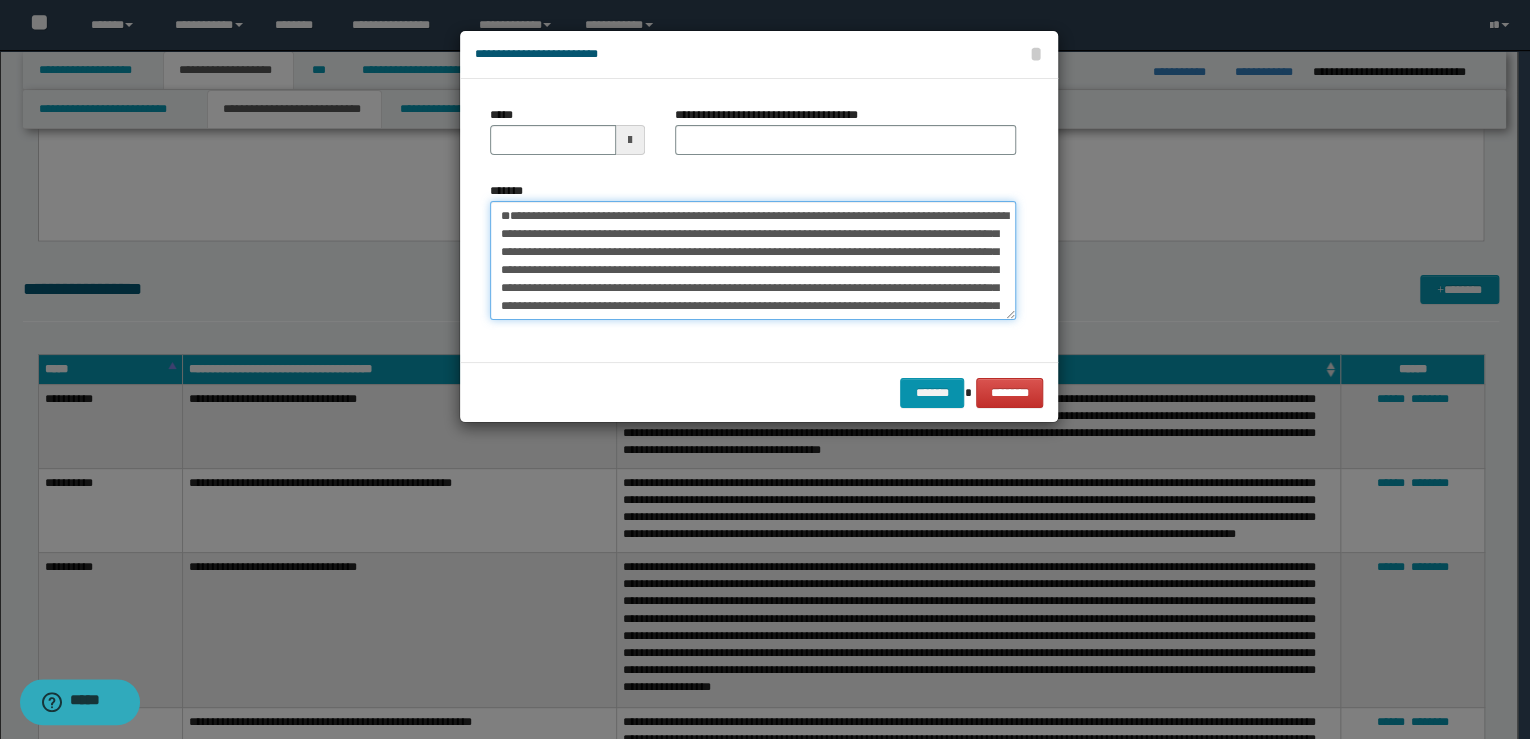 type on "**********" 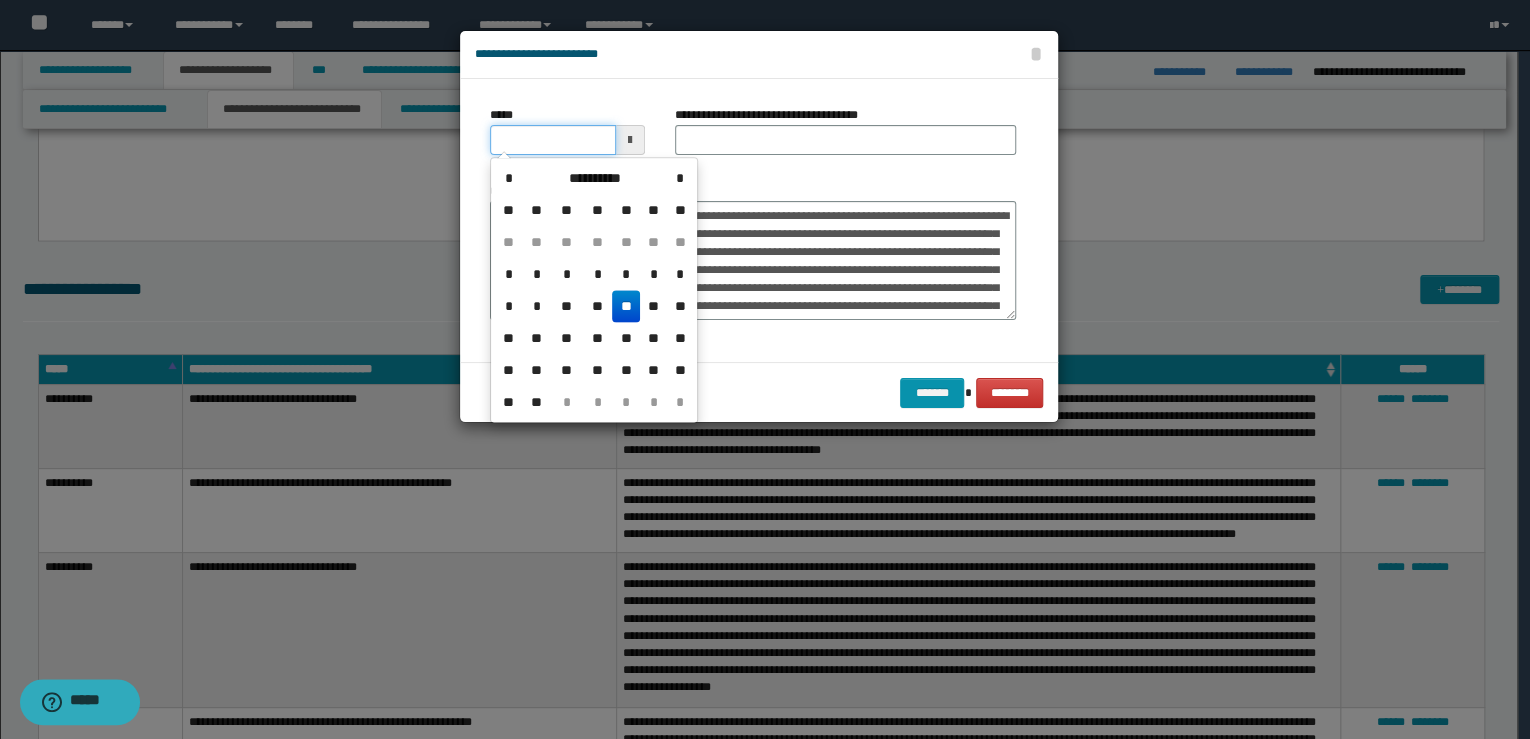 click on "*****" at bounding box center (553, 140) 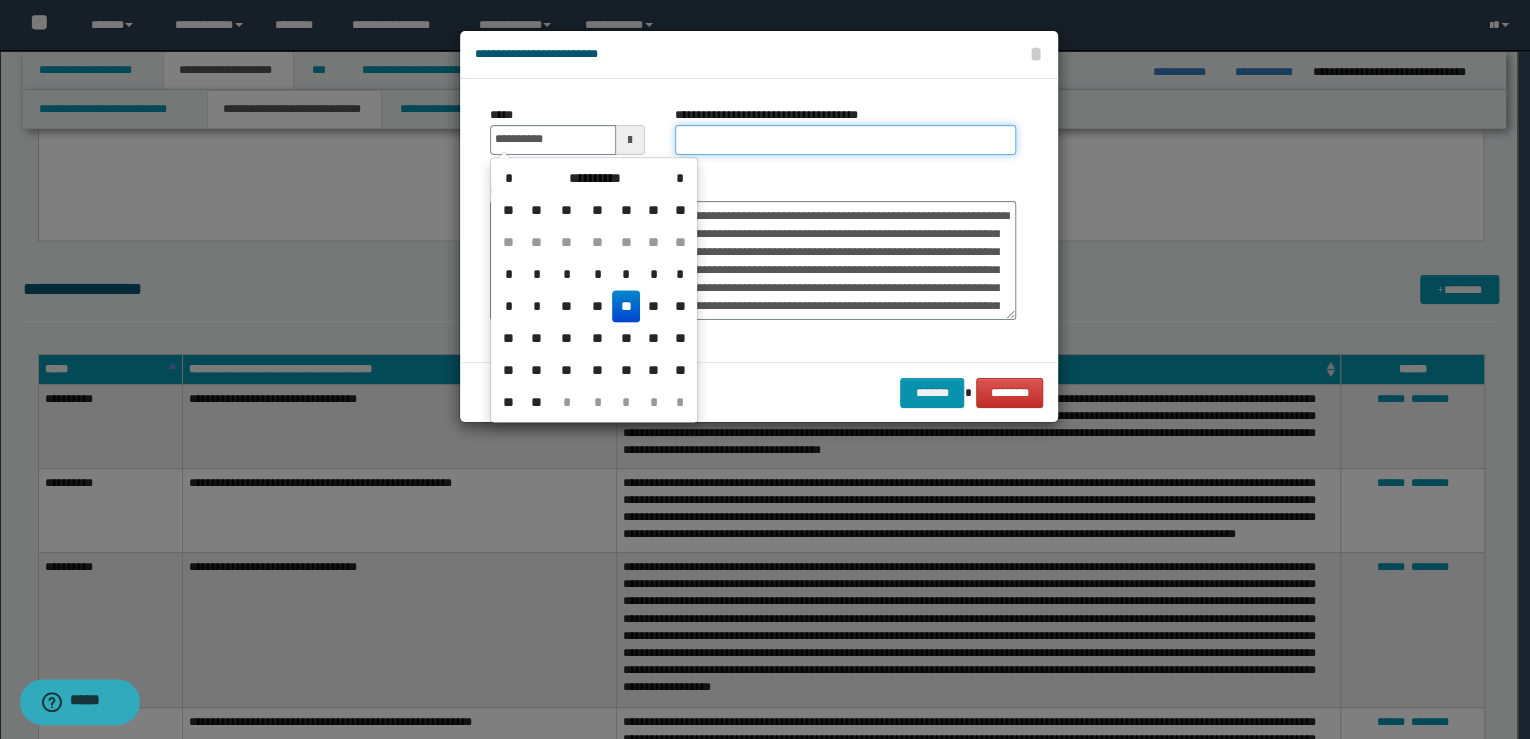 type on "**********" 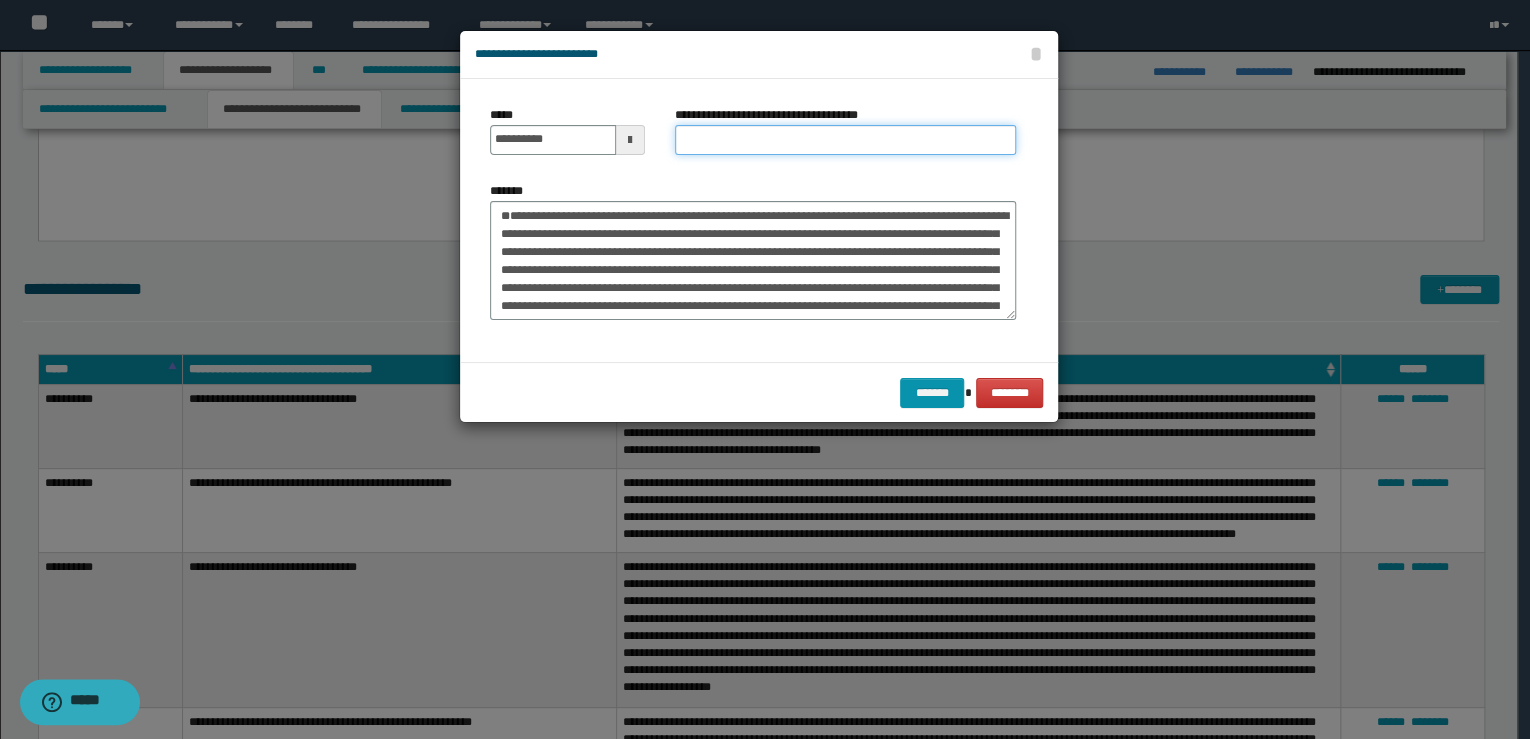 paste on "**********" 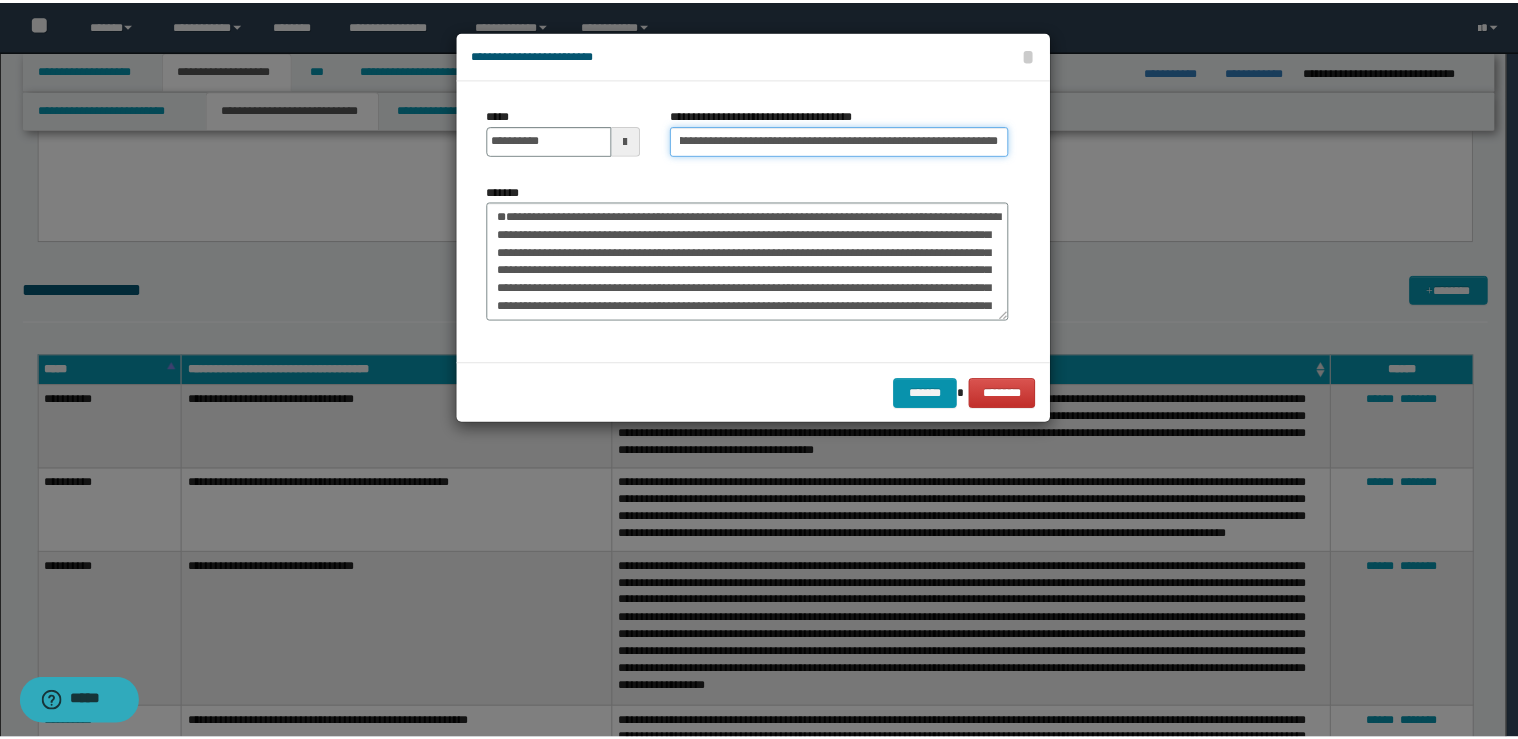 scroll, scrollTop: 0, scrollLeft: 0, axis: both 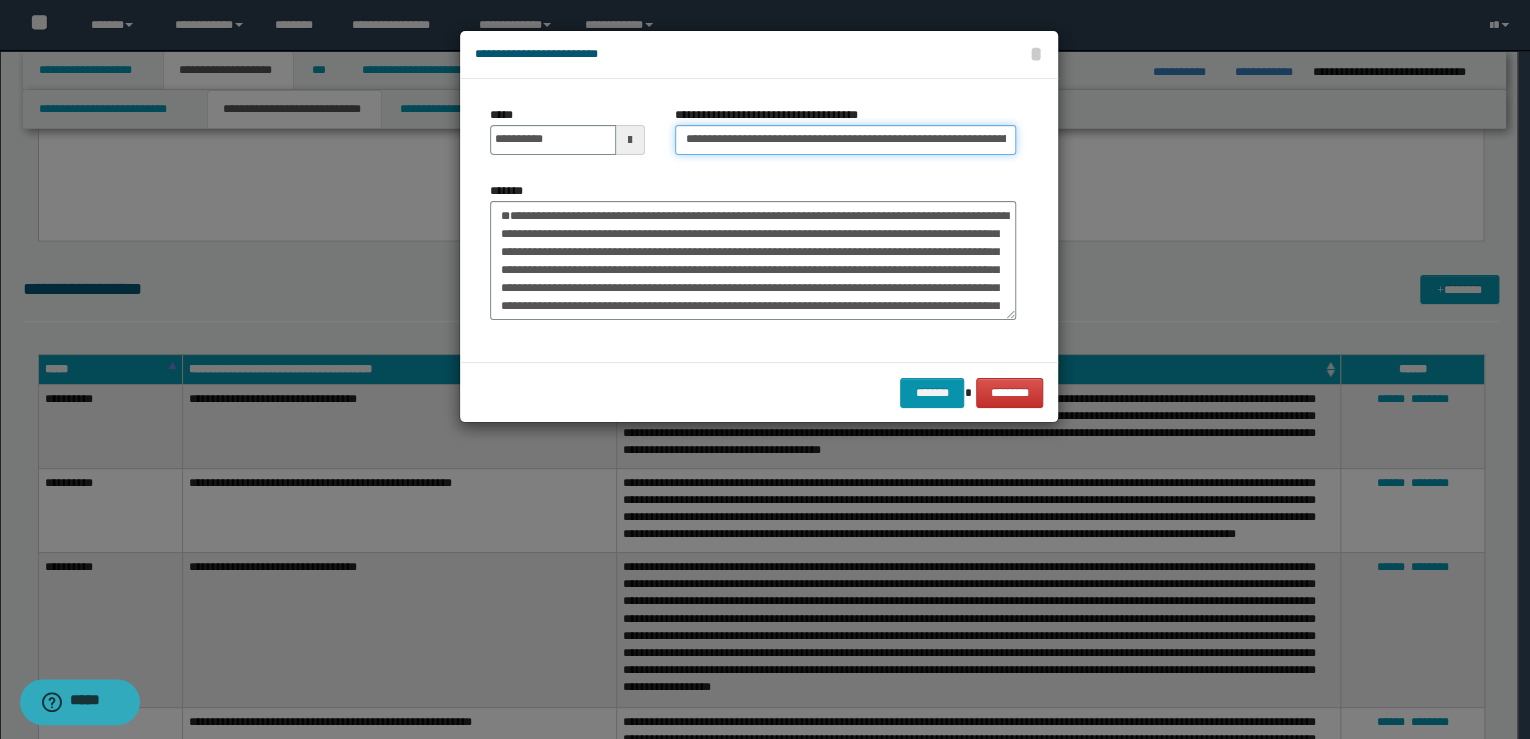 drag, startPoint x: 704, startPoint y: 142, endPoint x: 588, endPoint y: 208, distance: 133.46161 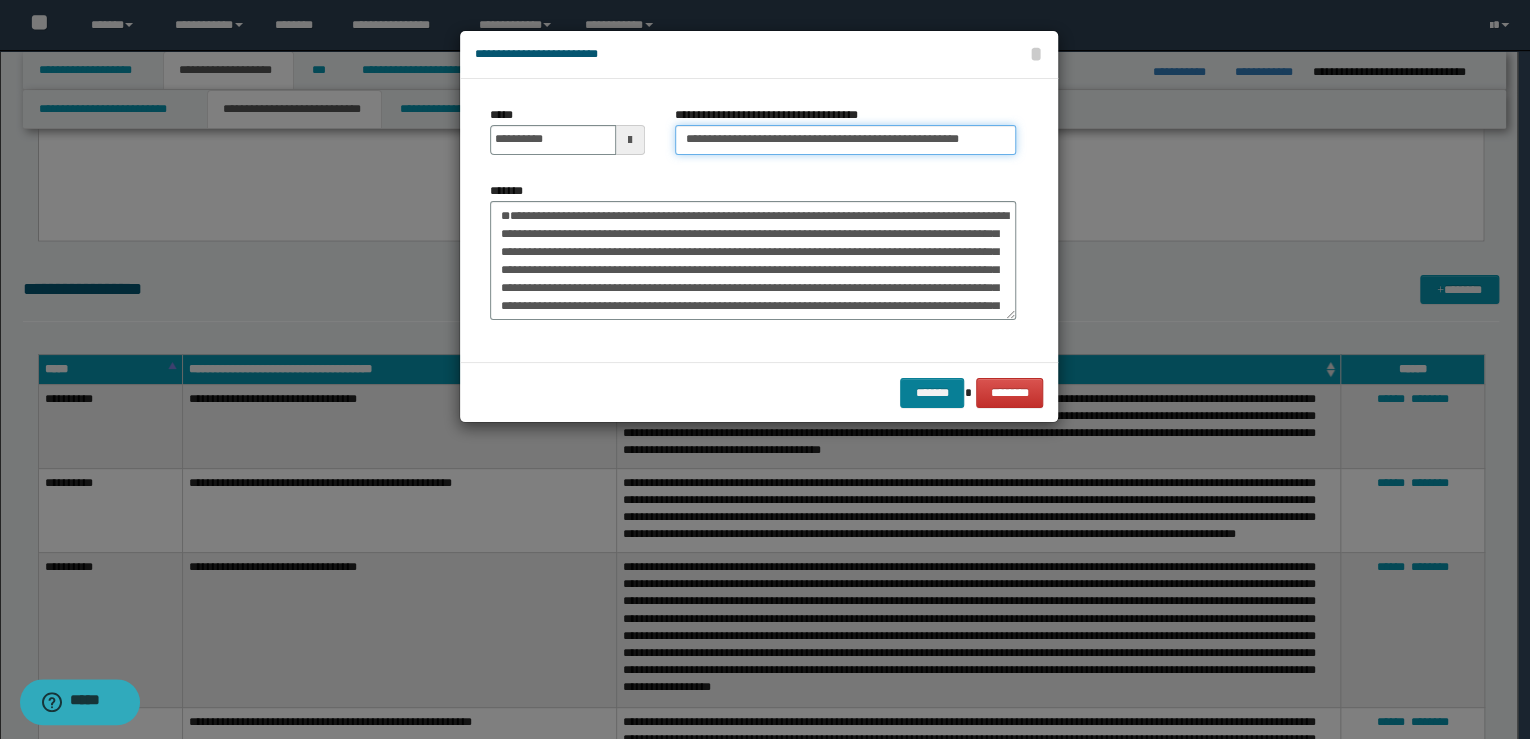 type on "**********" 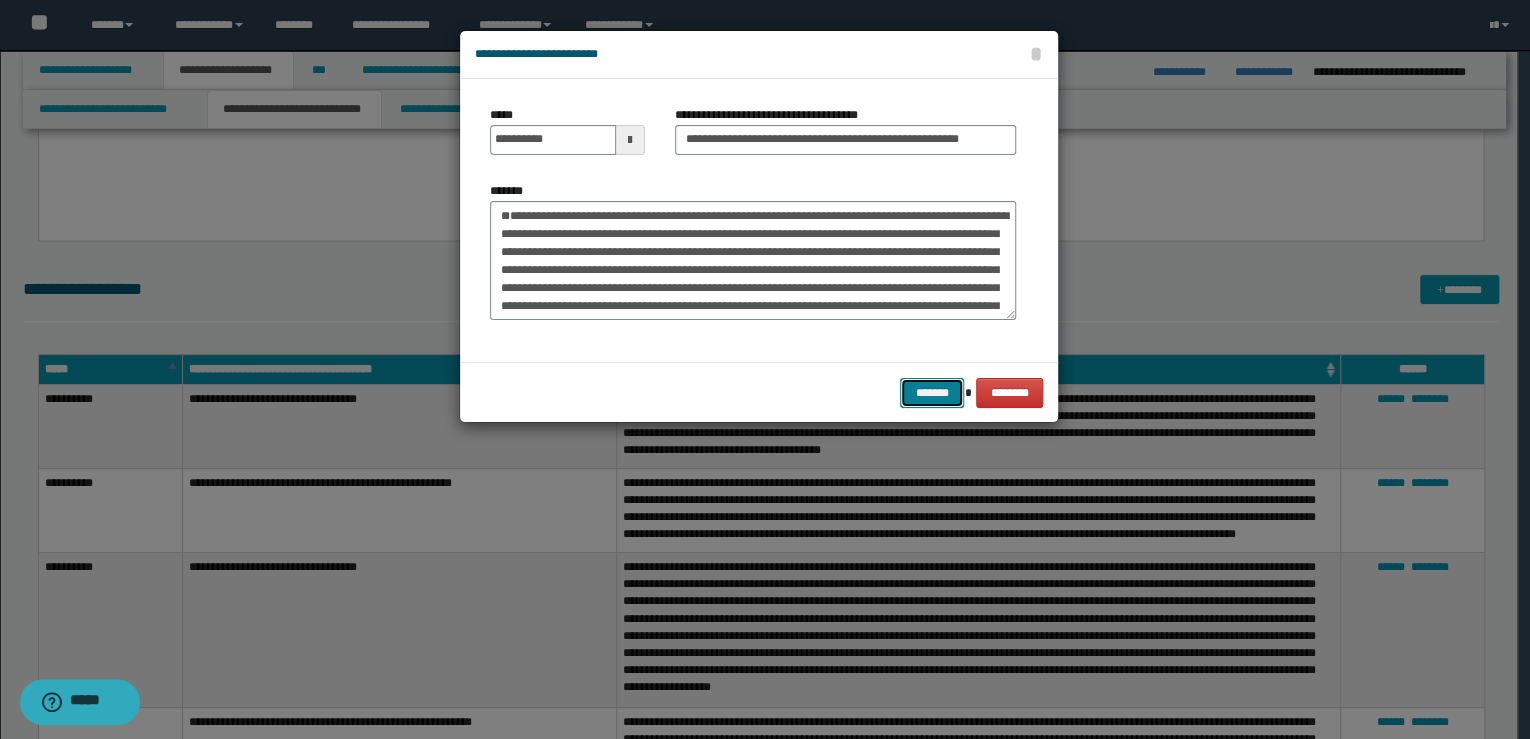 click on "*******" at bounding box center [932, 393] 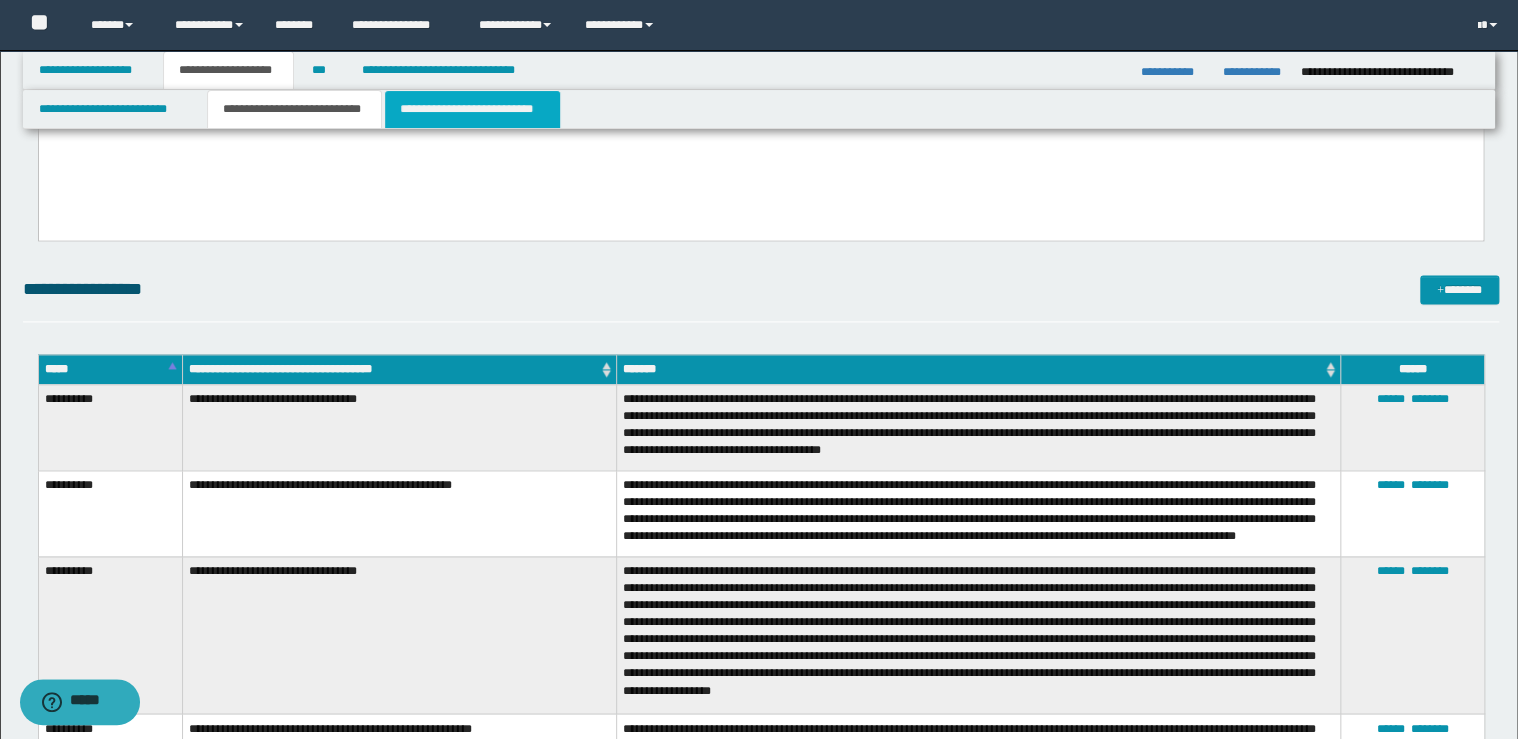 click on "**********" at bounding box center (472, 109) 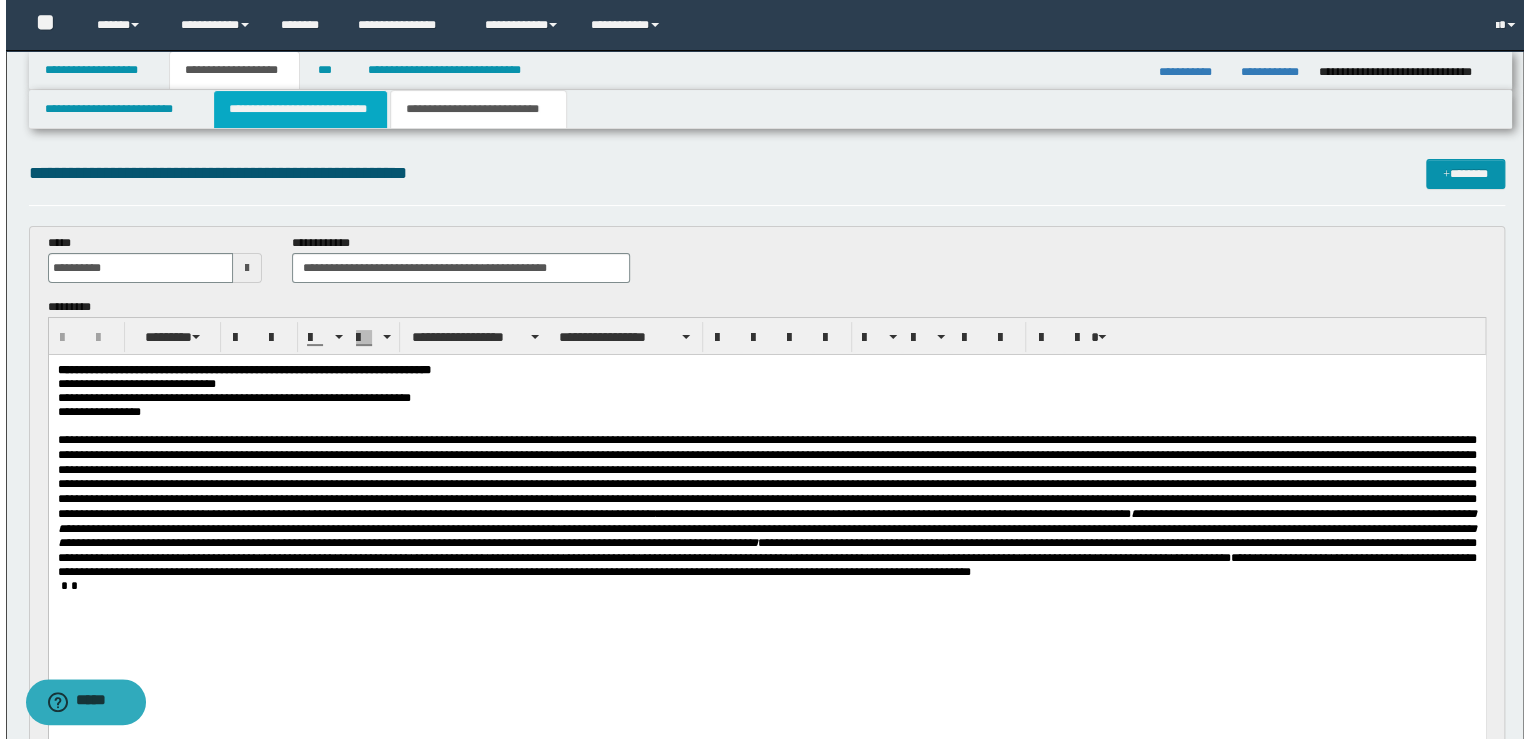 scroll, scrollTop: 0, scrollLeft: 0, axis: both 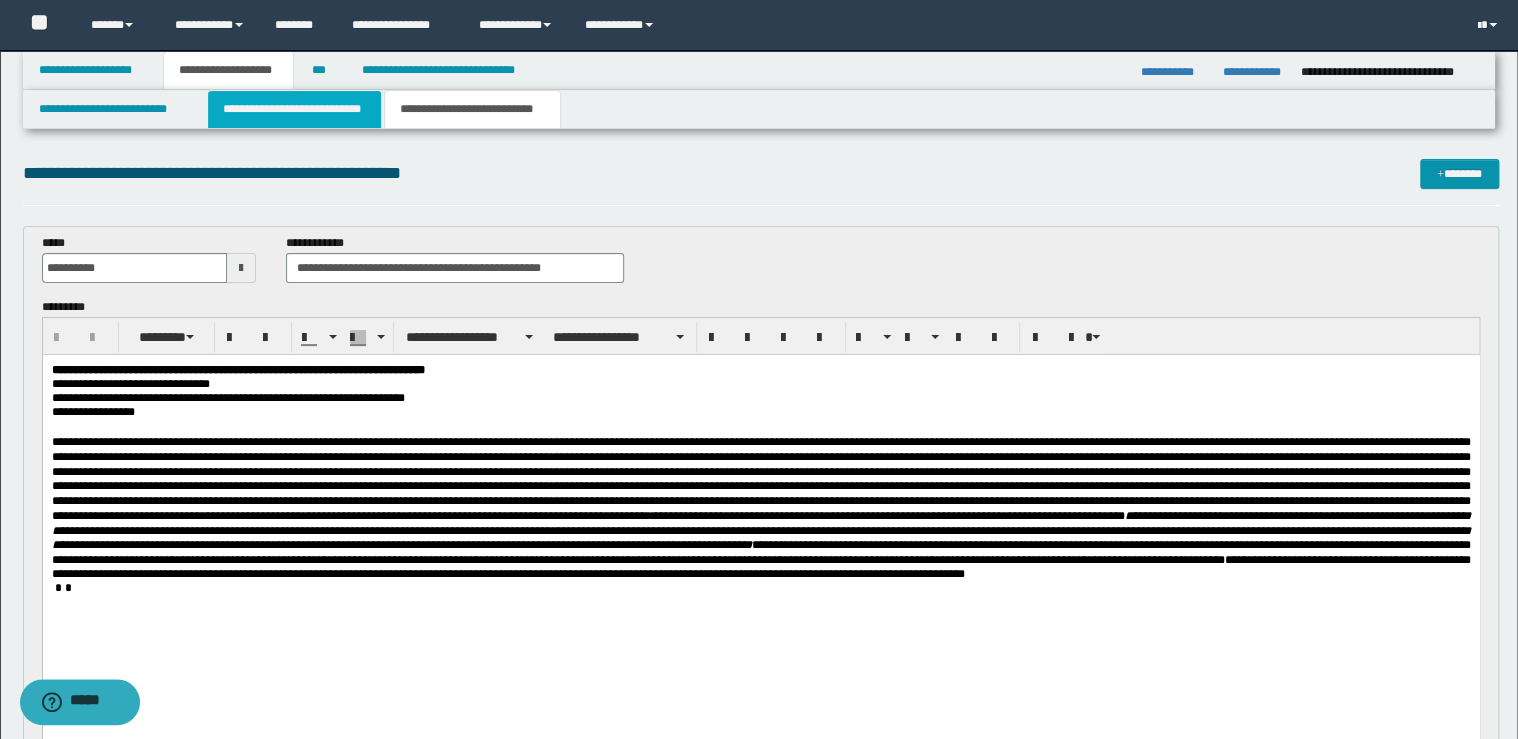 click on "**********" at bounding box center (294, 109) 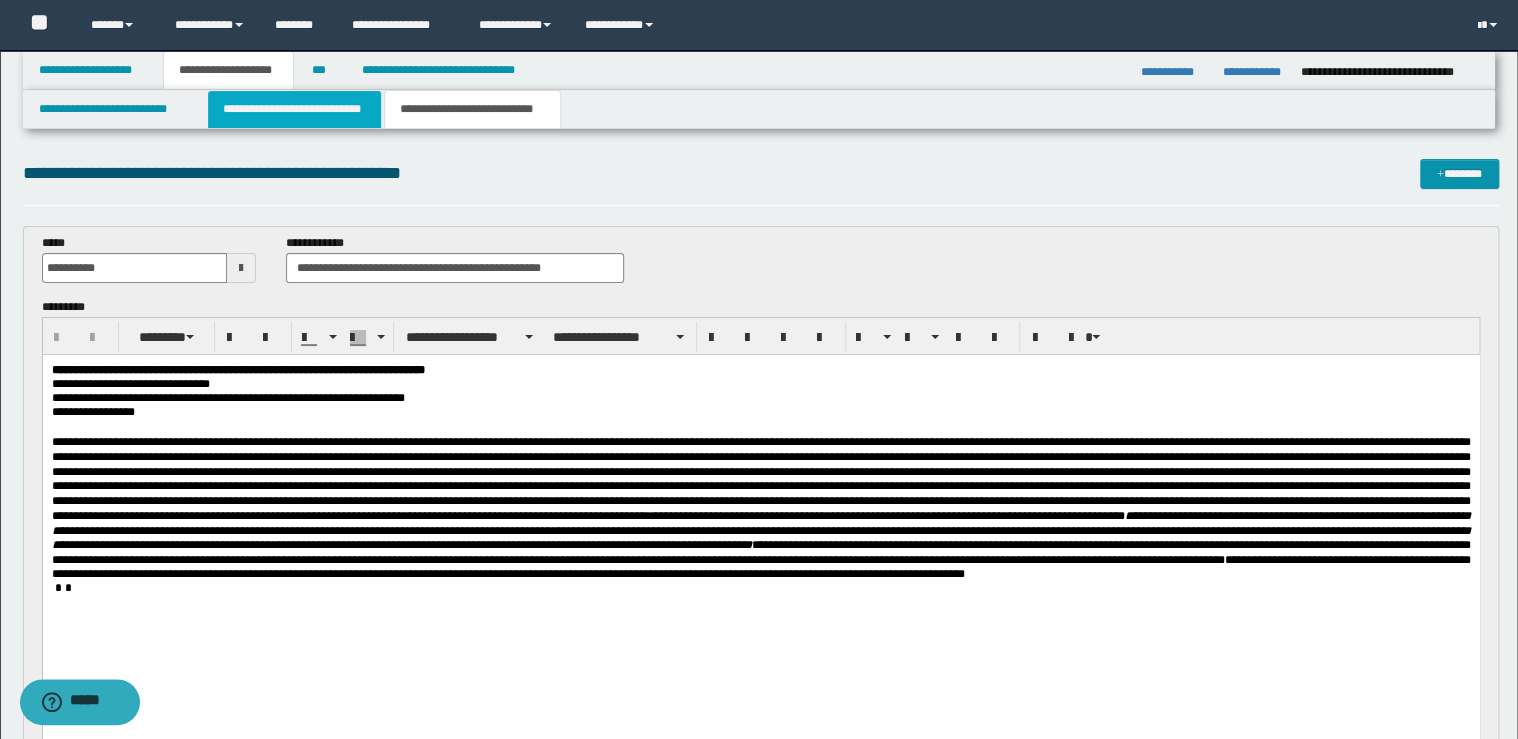 type 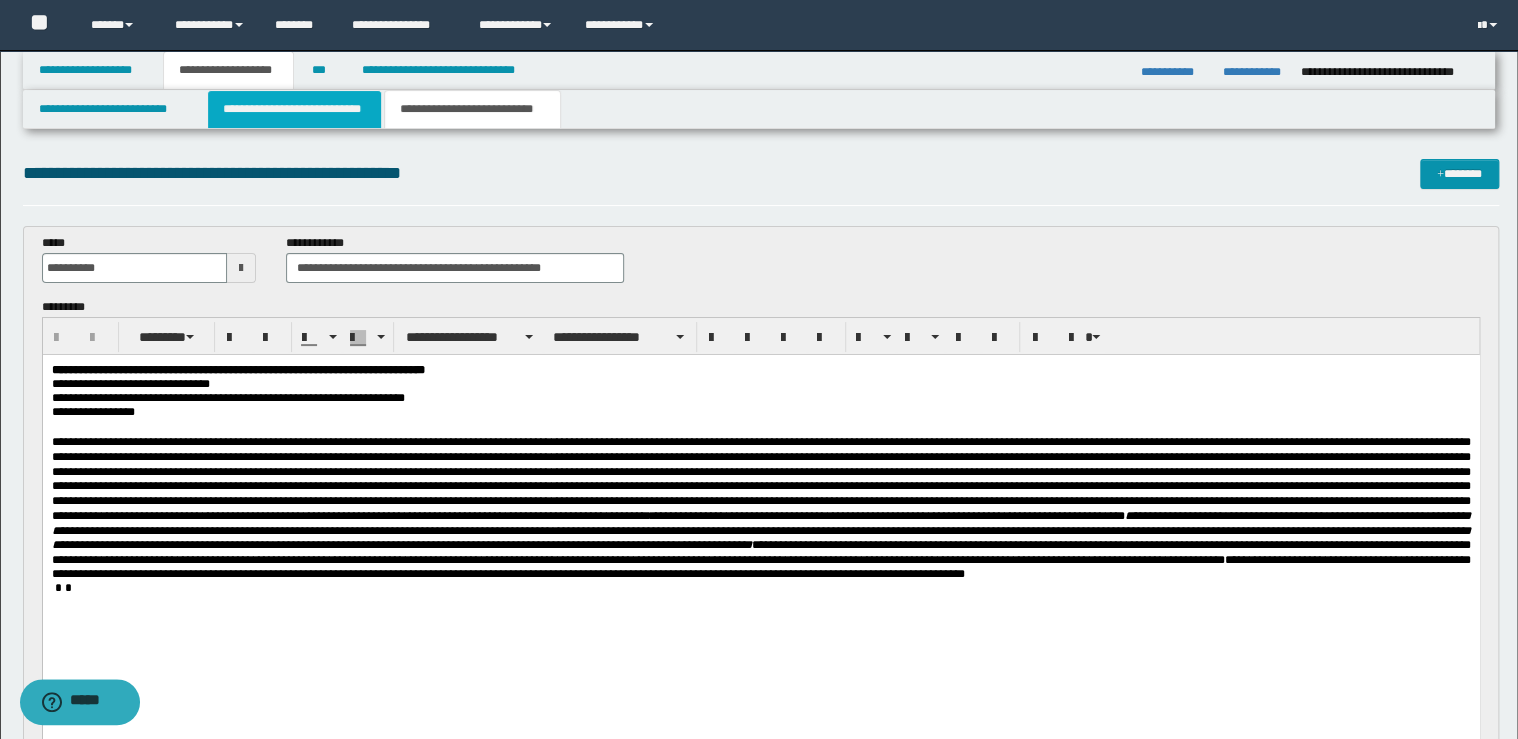type 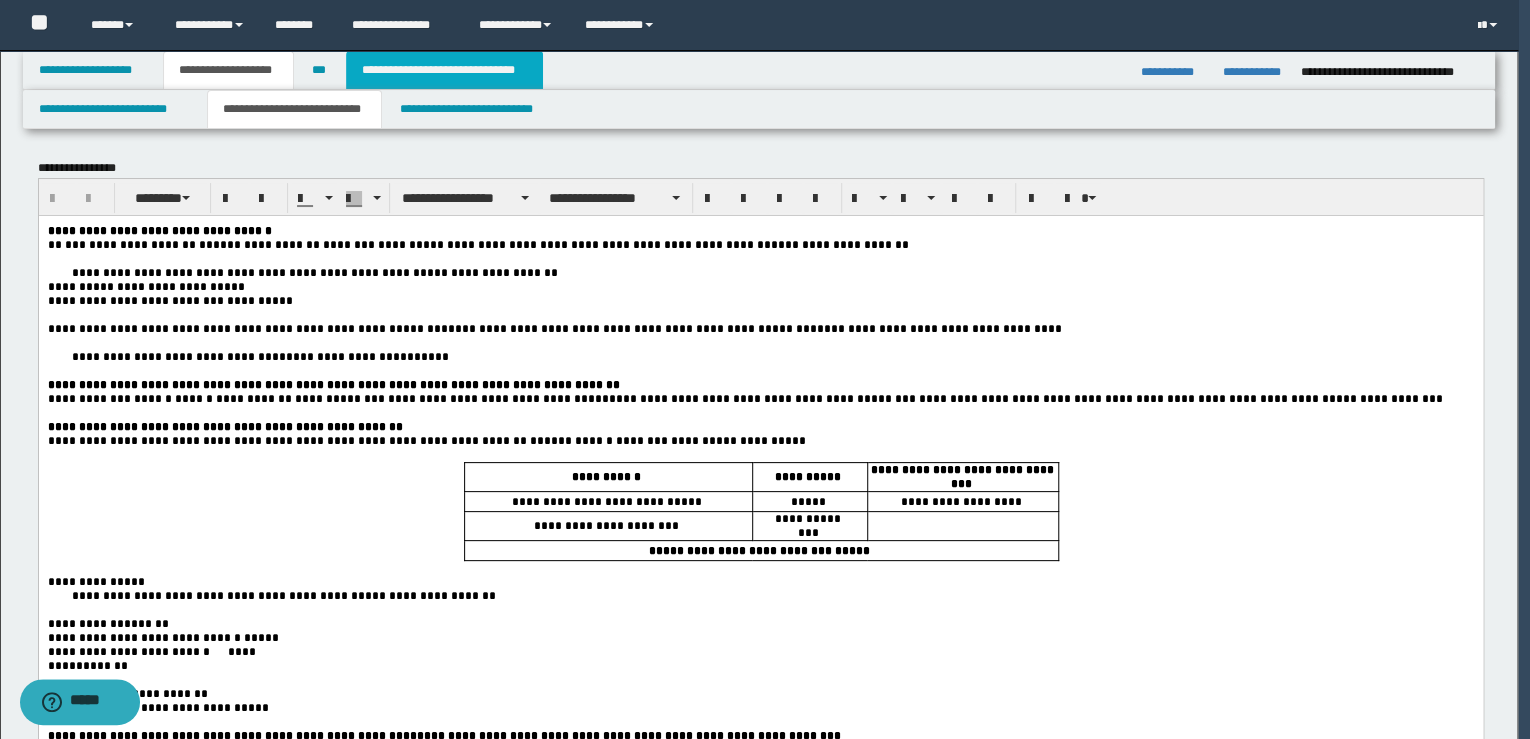 click on "**********" at bounding box center [444, 70] 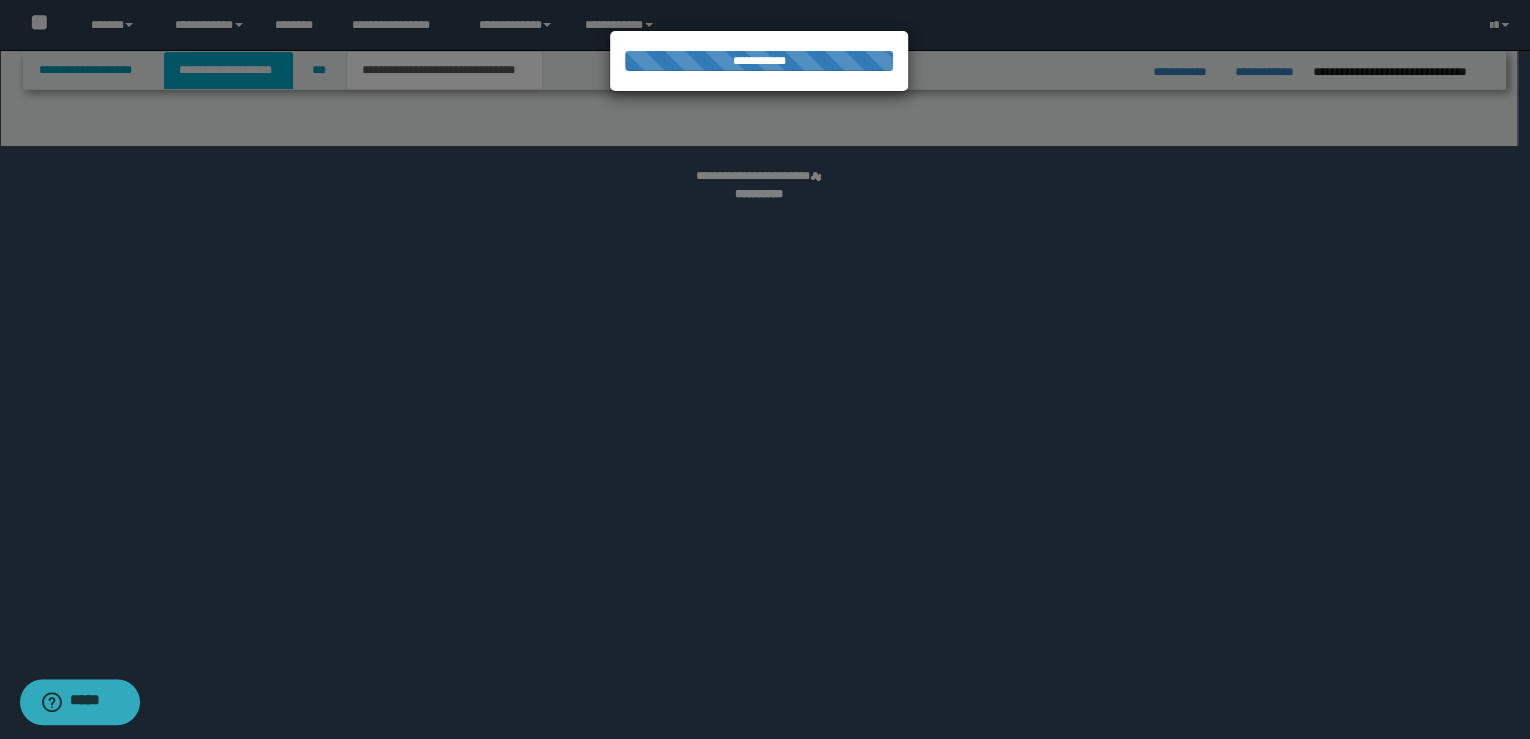 select on "*" 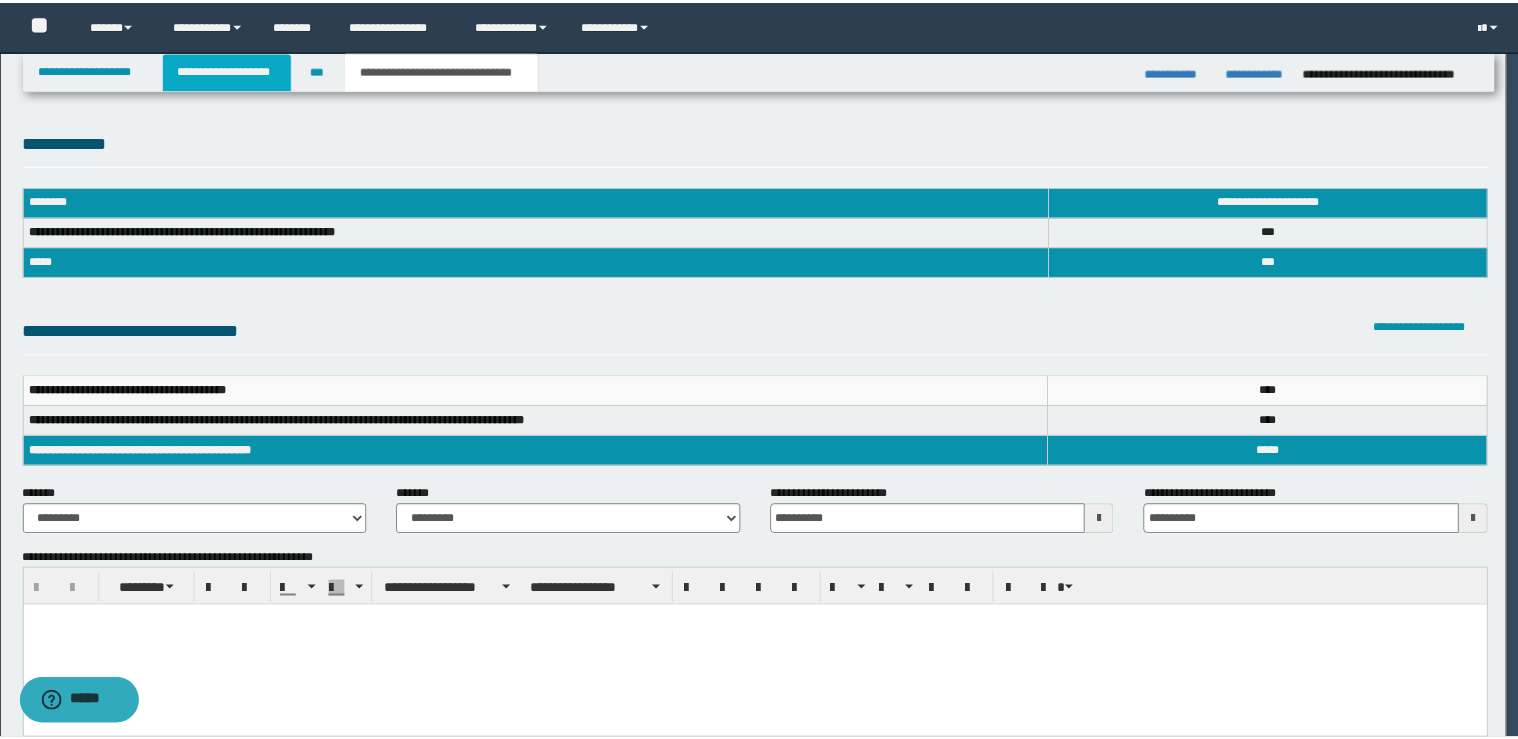 scroll, scrollTop: 0, scrollLeft: 0, axis: both 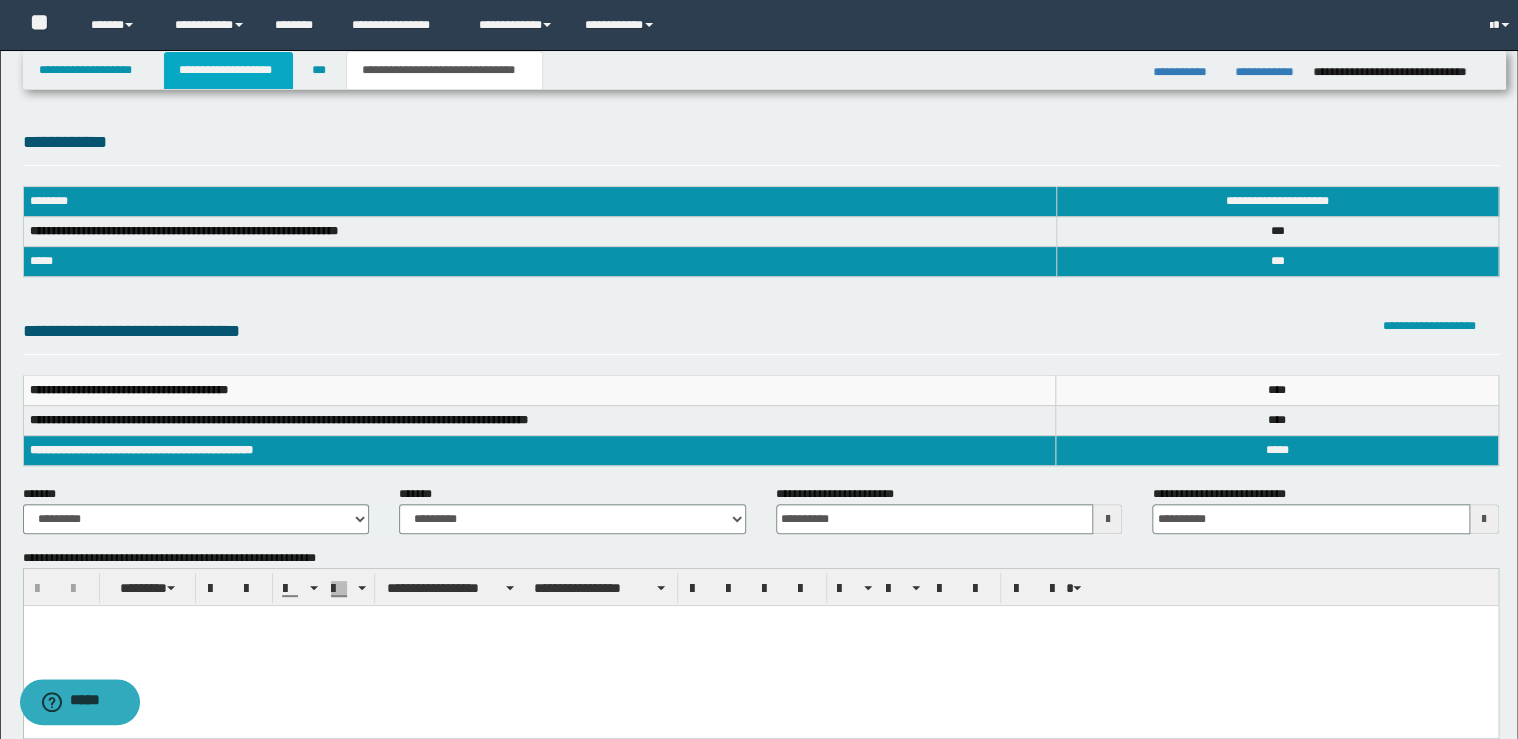 click on "**********" at bounding box center [228, 70] 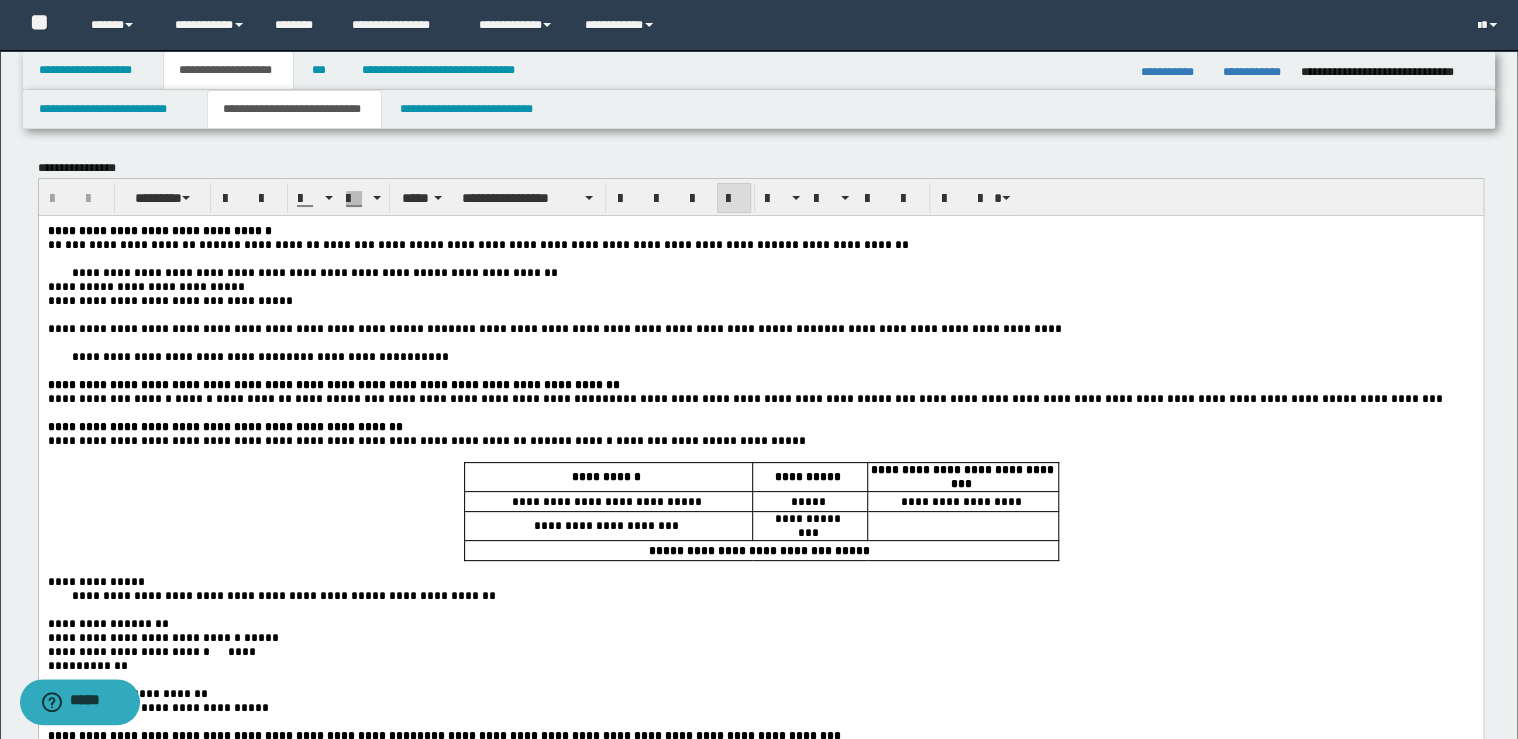 click on "**********" at bounding box center [760, 230] 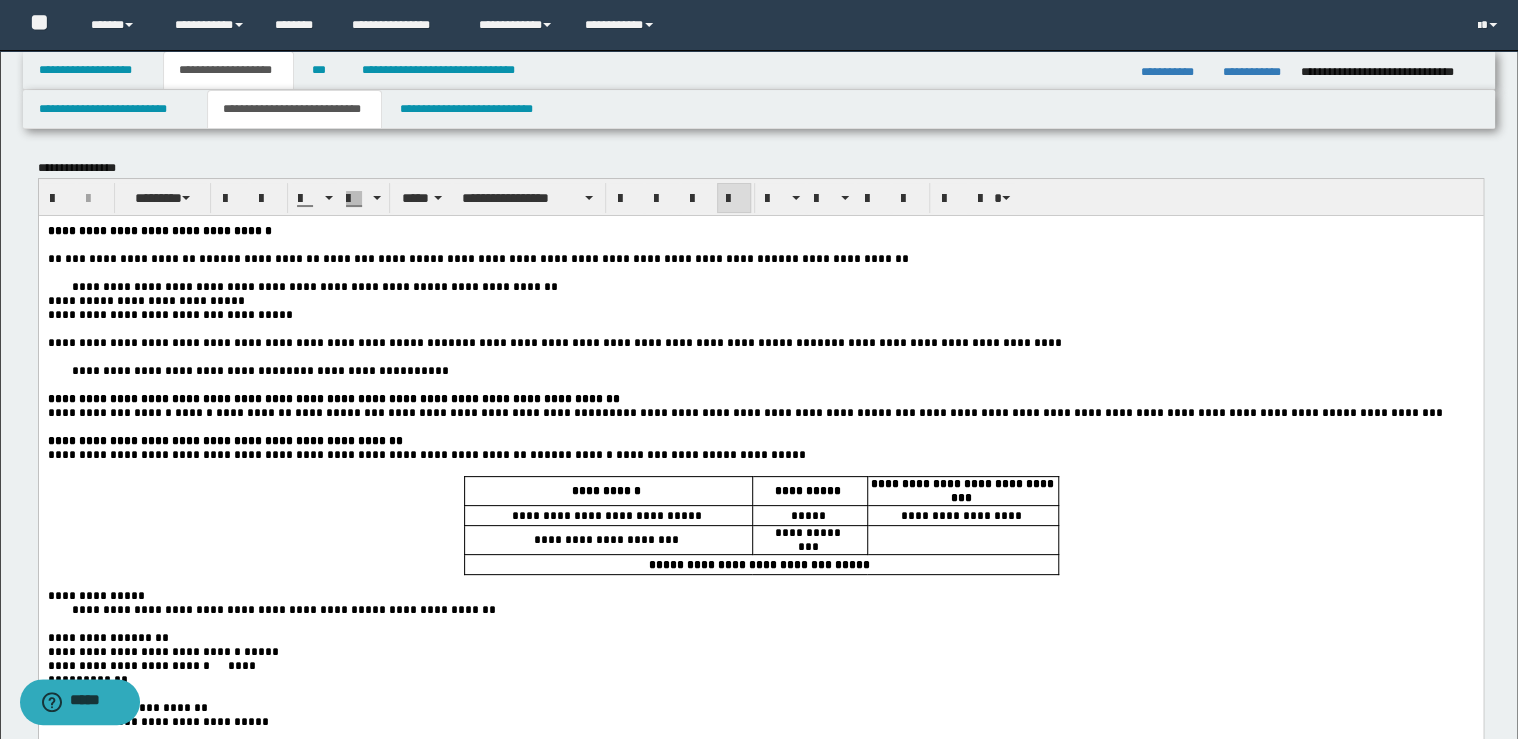 click on "**********" at bounding box center (760, 286) 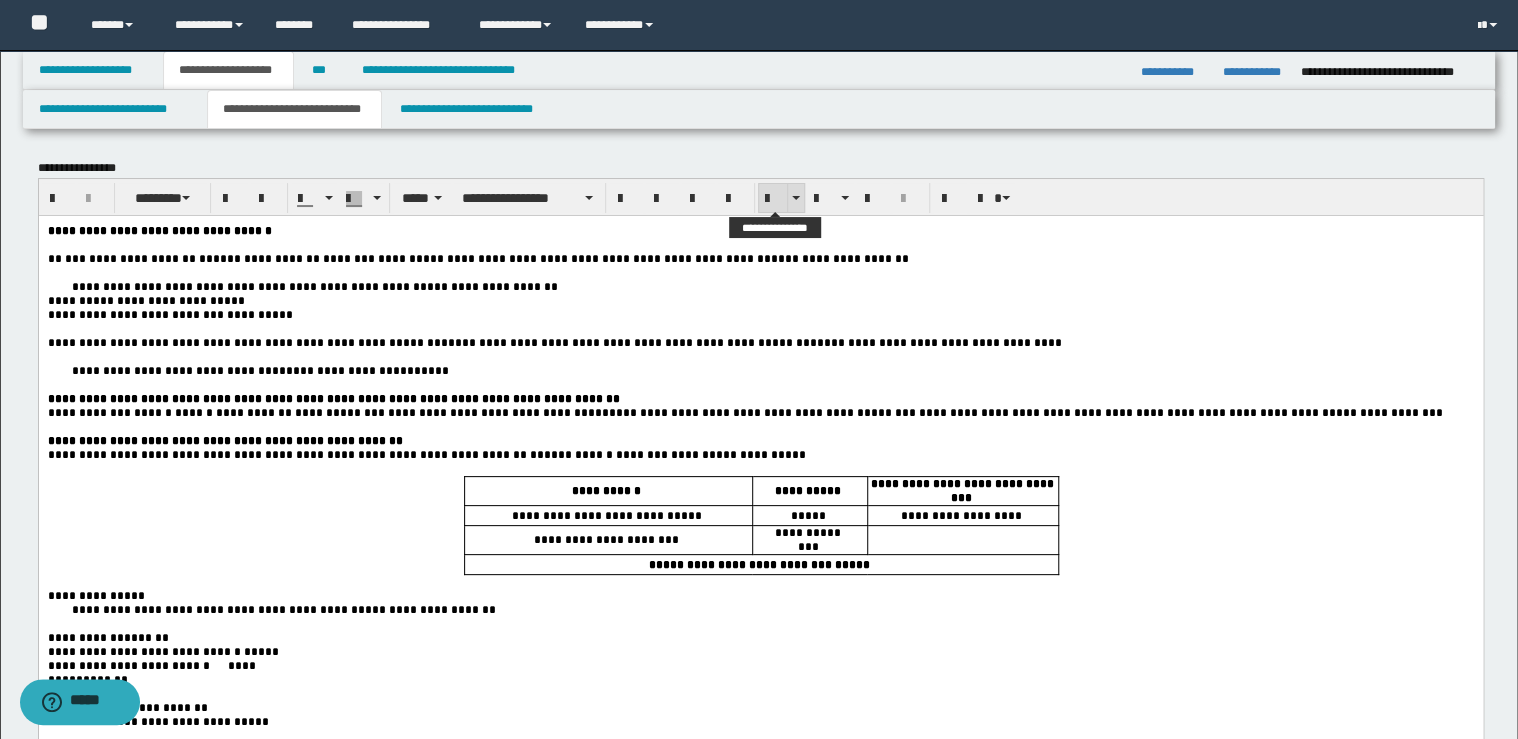 click at bounding box center (773, 199) 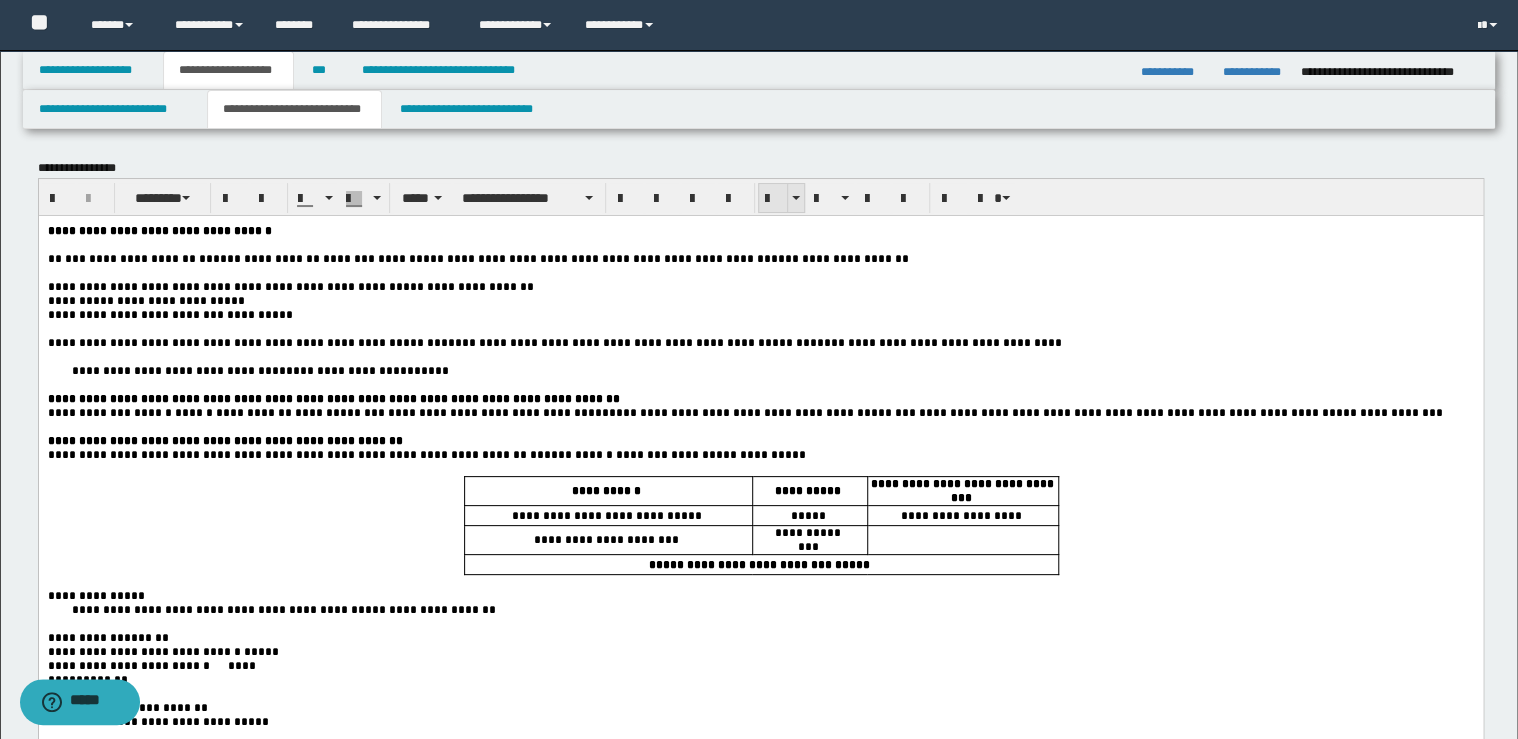 click at bounding box center (773, 199) 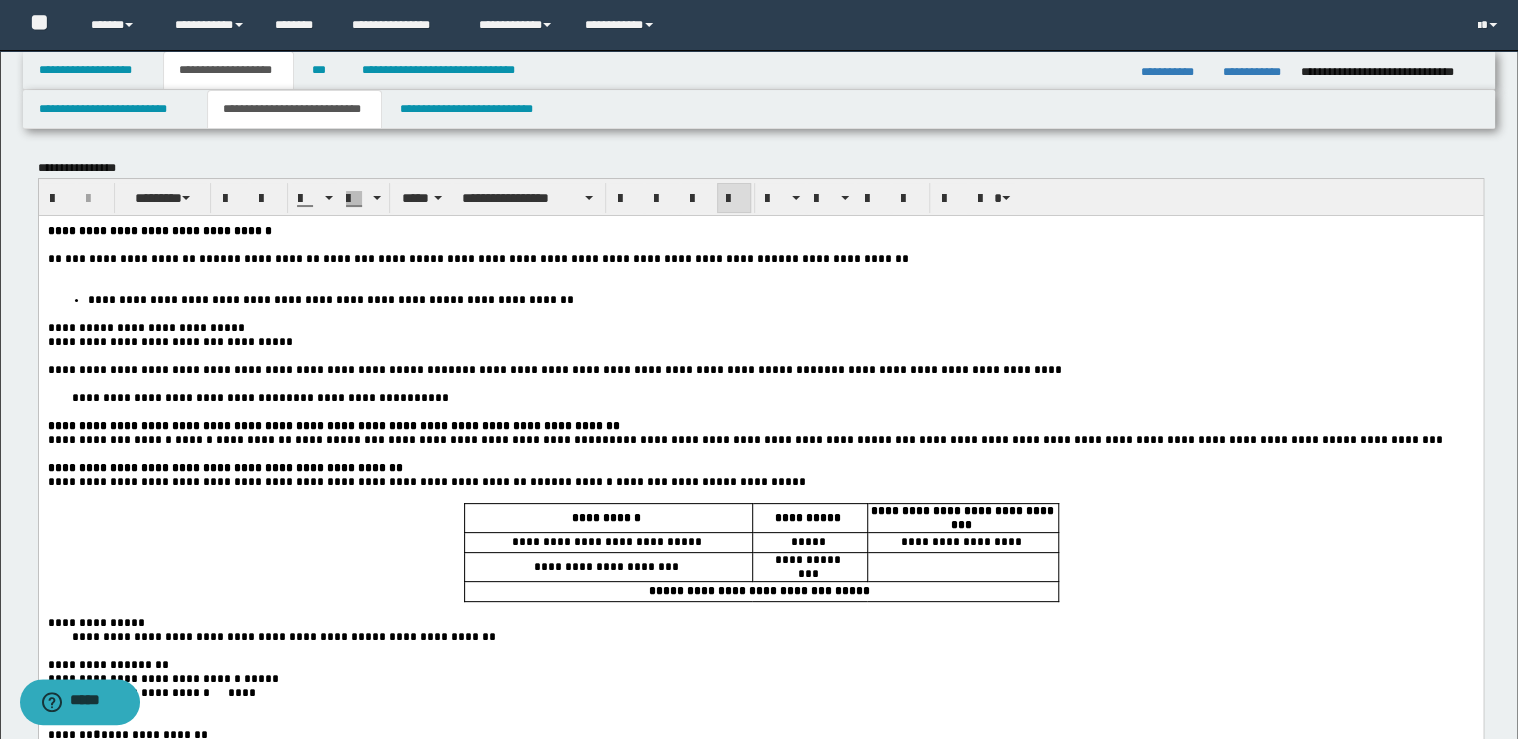 click on "**********" at bounding box center (760, 258) 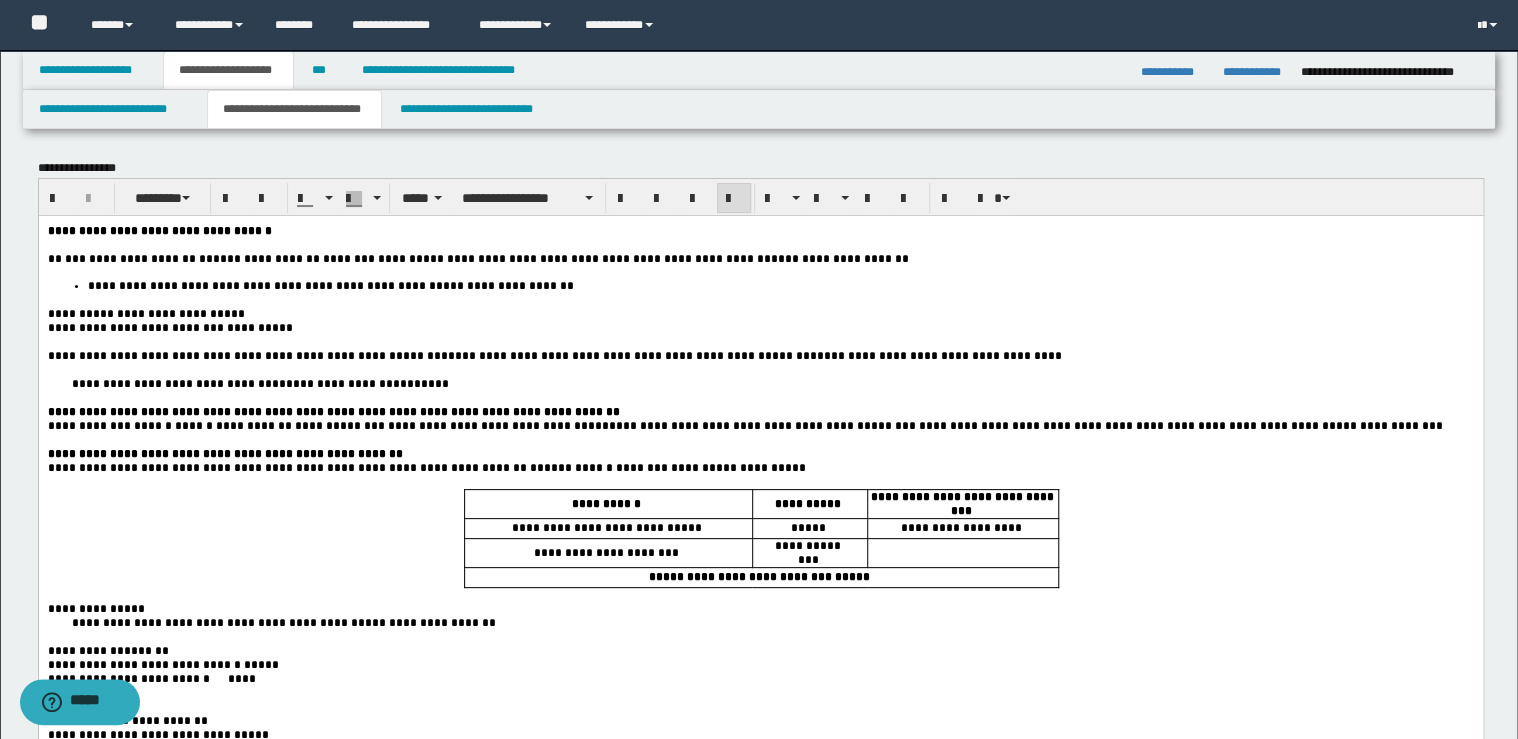click on "**********" at bounding box center [760, 668] 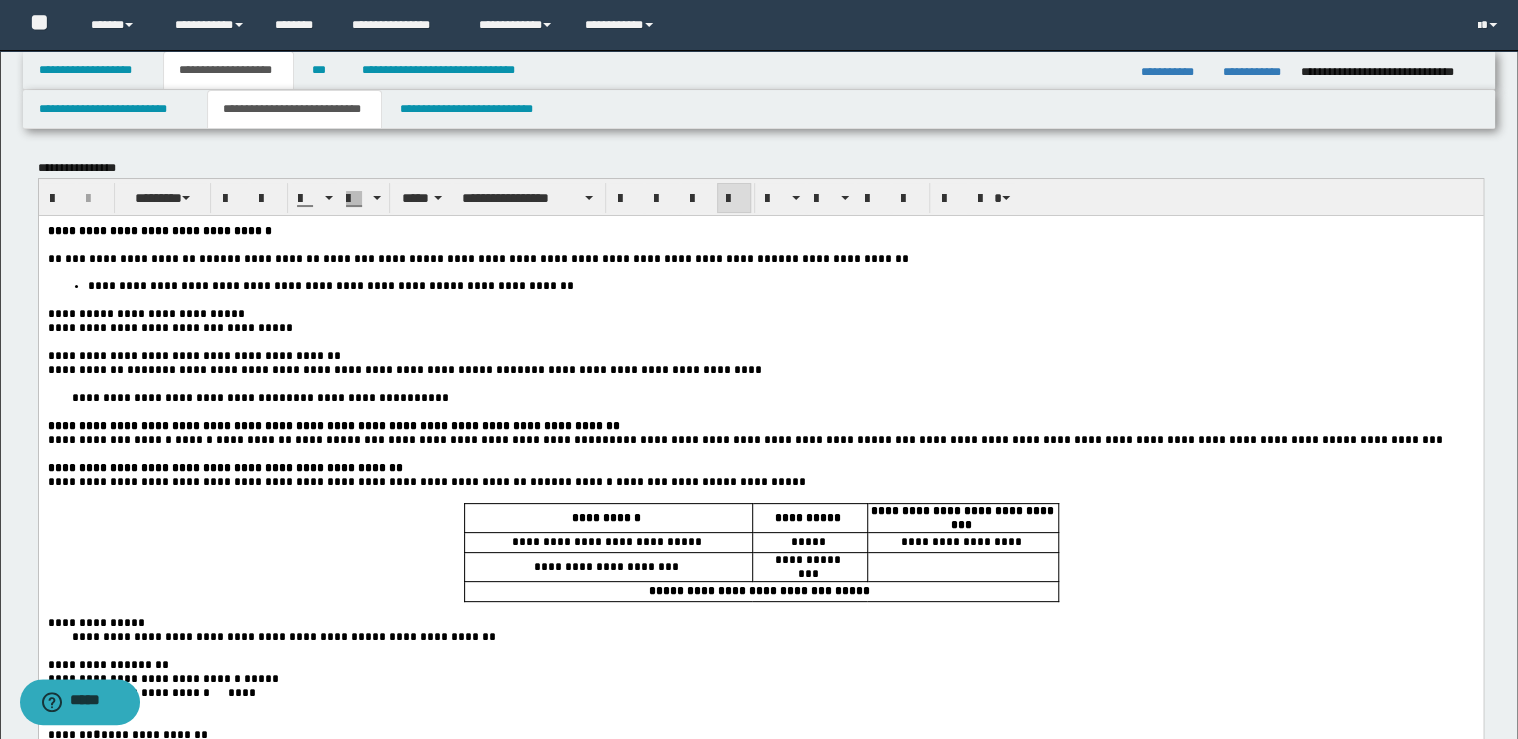 click on "**********" at bounding box center [321, 369] 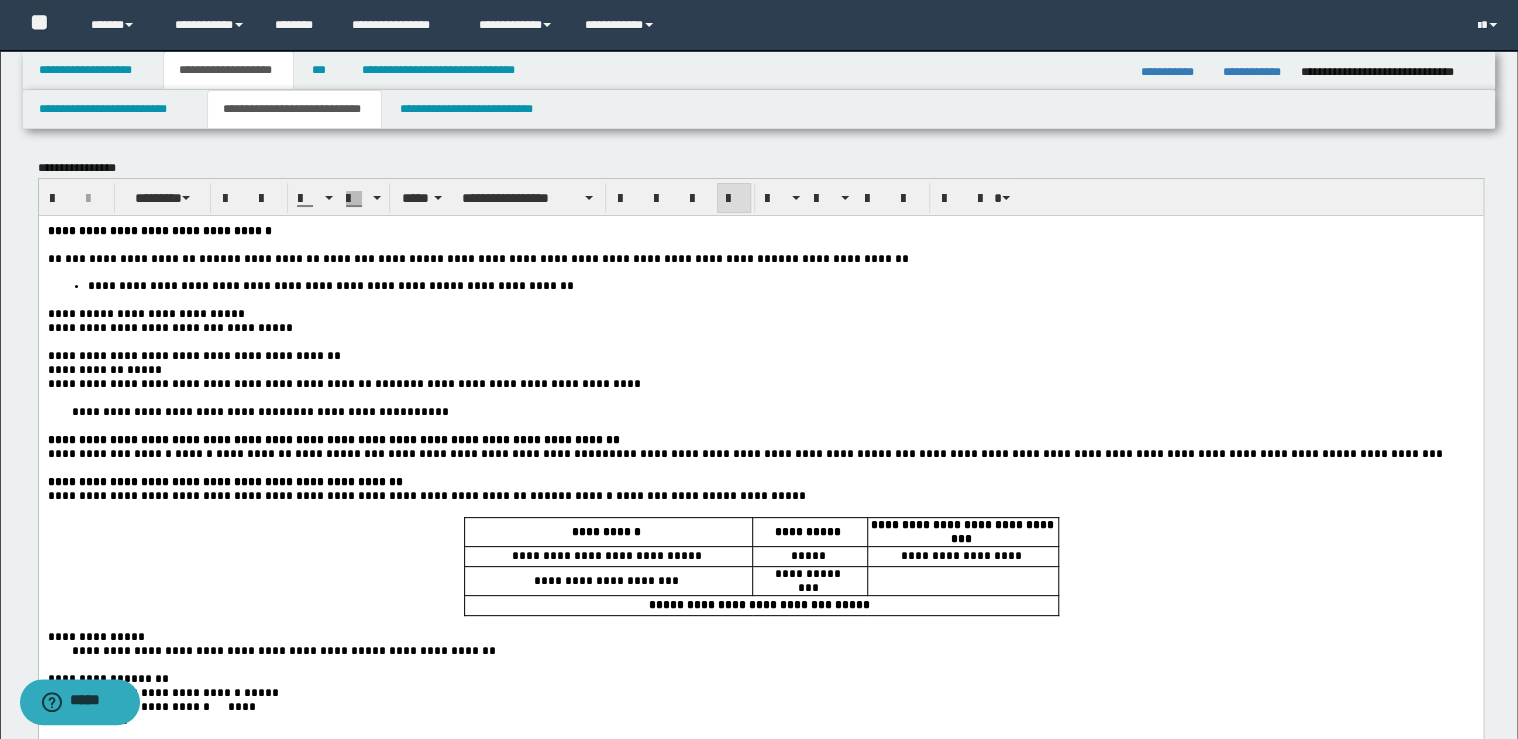 click on "**********" at bounding box center [519, 383] 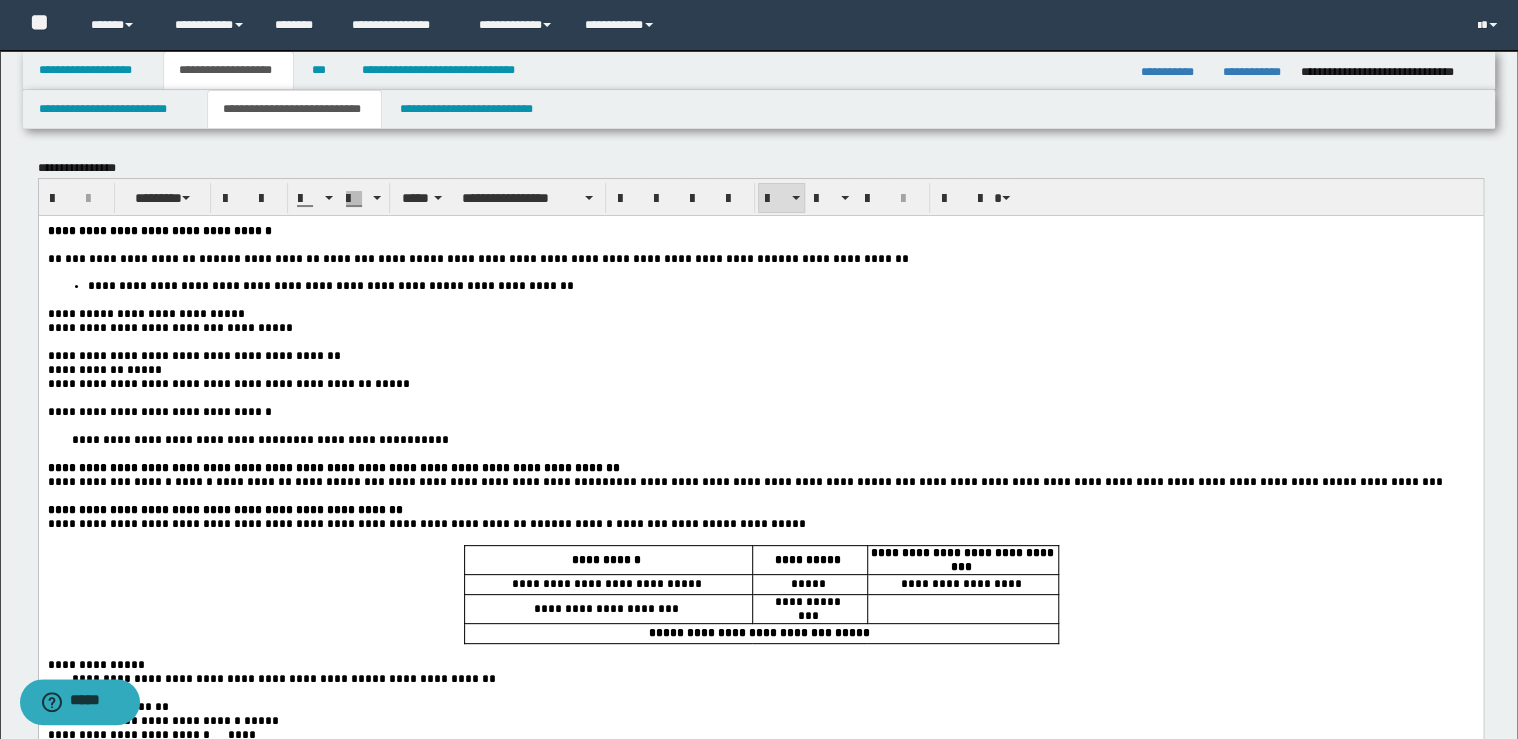 click on "**********" at bounding box center [760, 439] 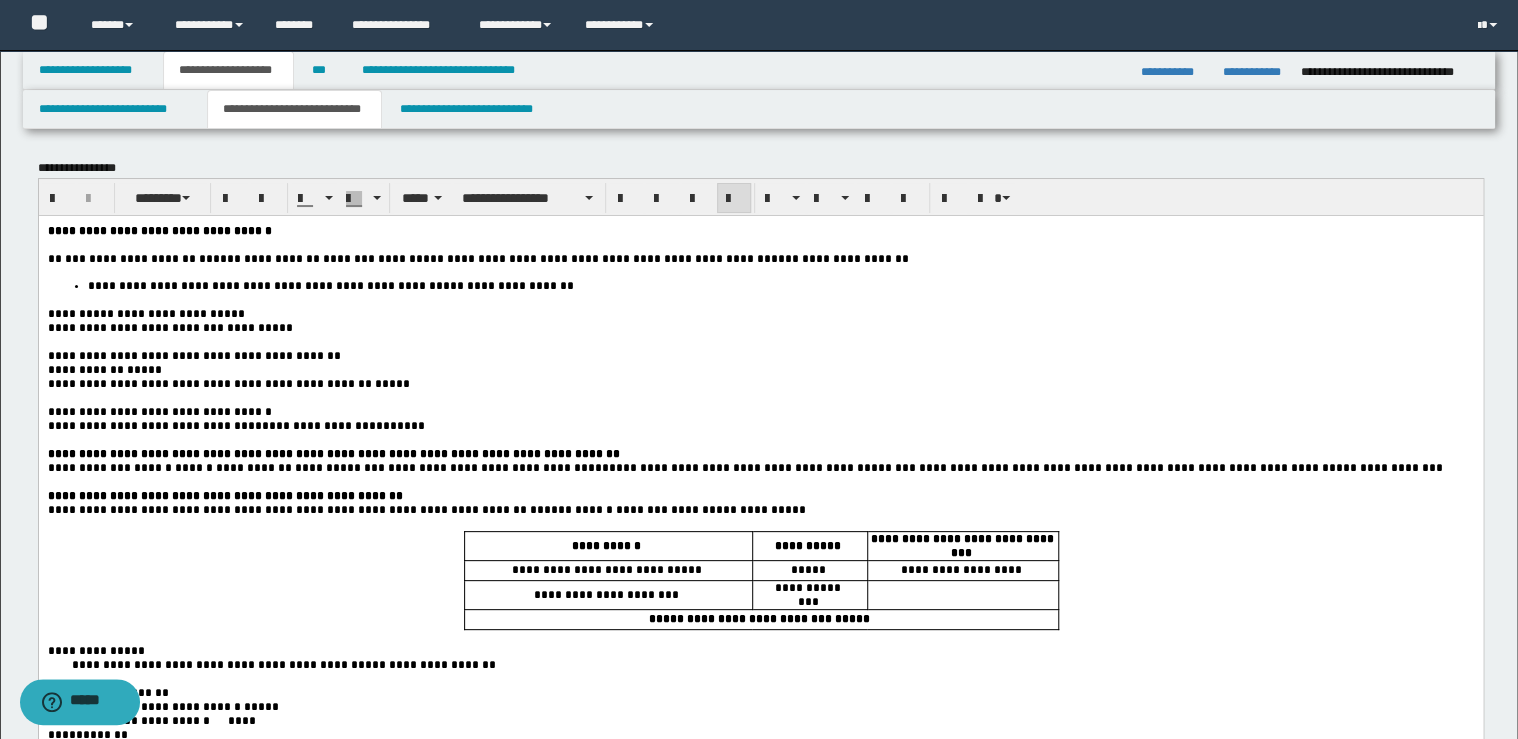click on "**********" at bounding box center (760, 453) 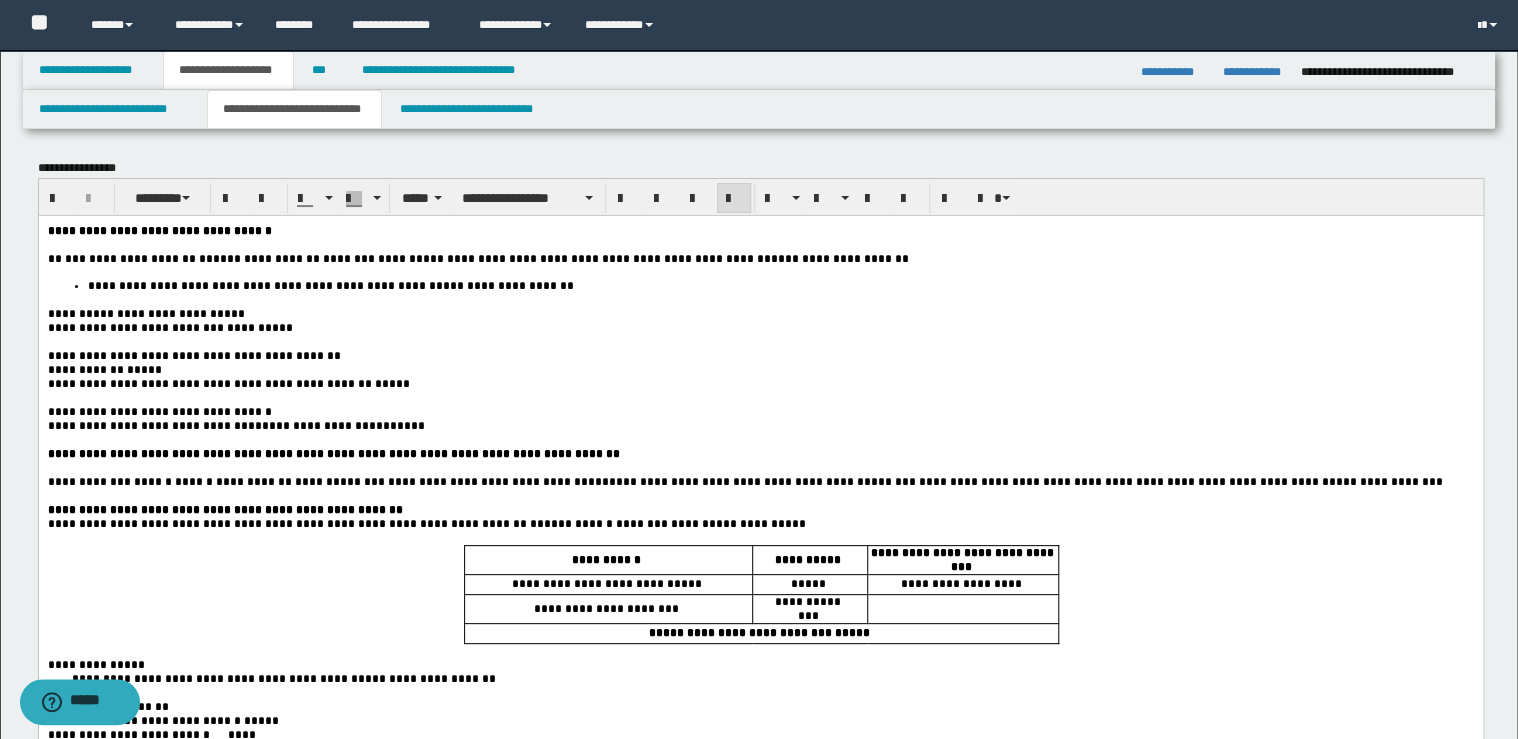 click on "**********" at bounding box center [760, 509] 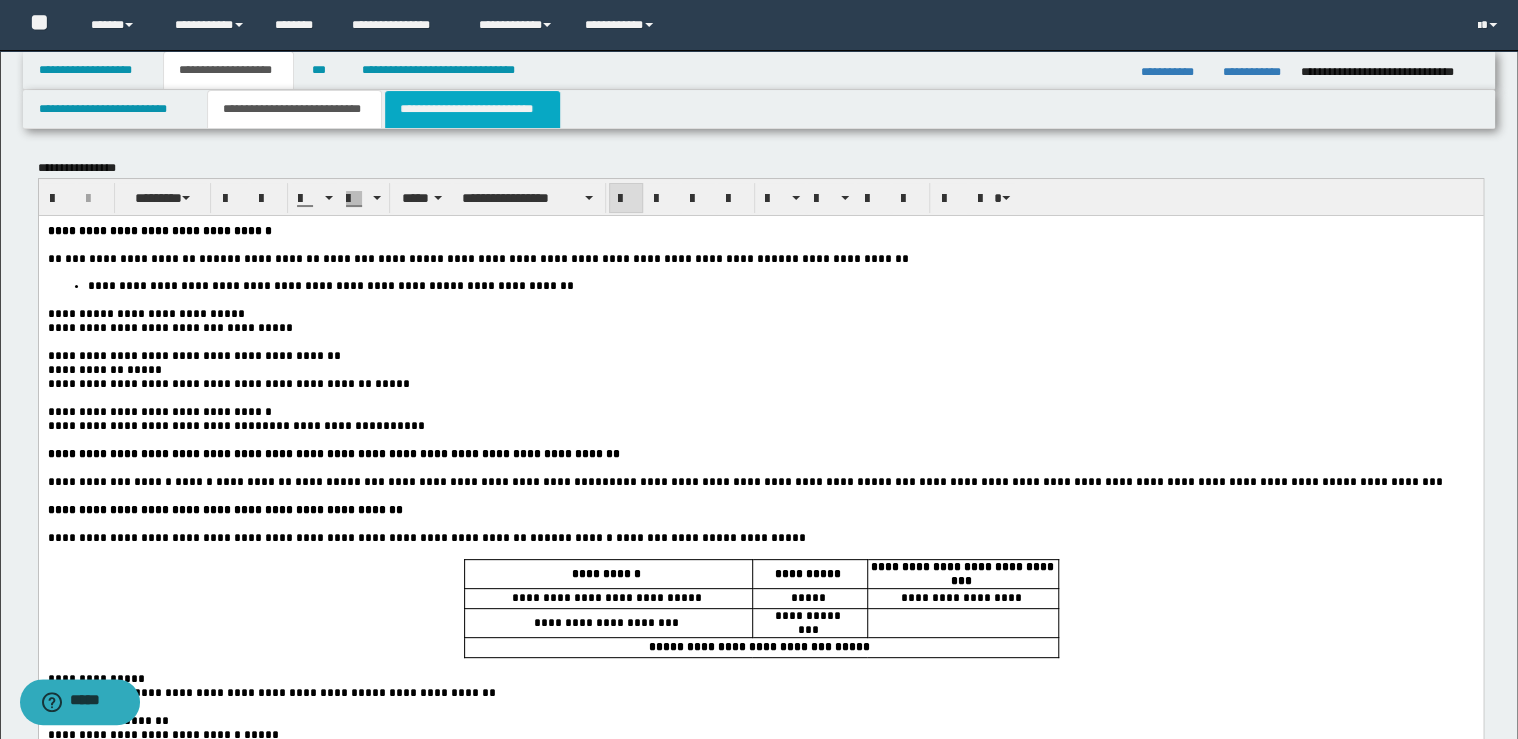 click on "**********" at bounding box center (472, 109) 